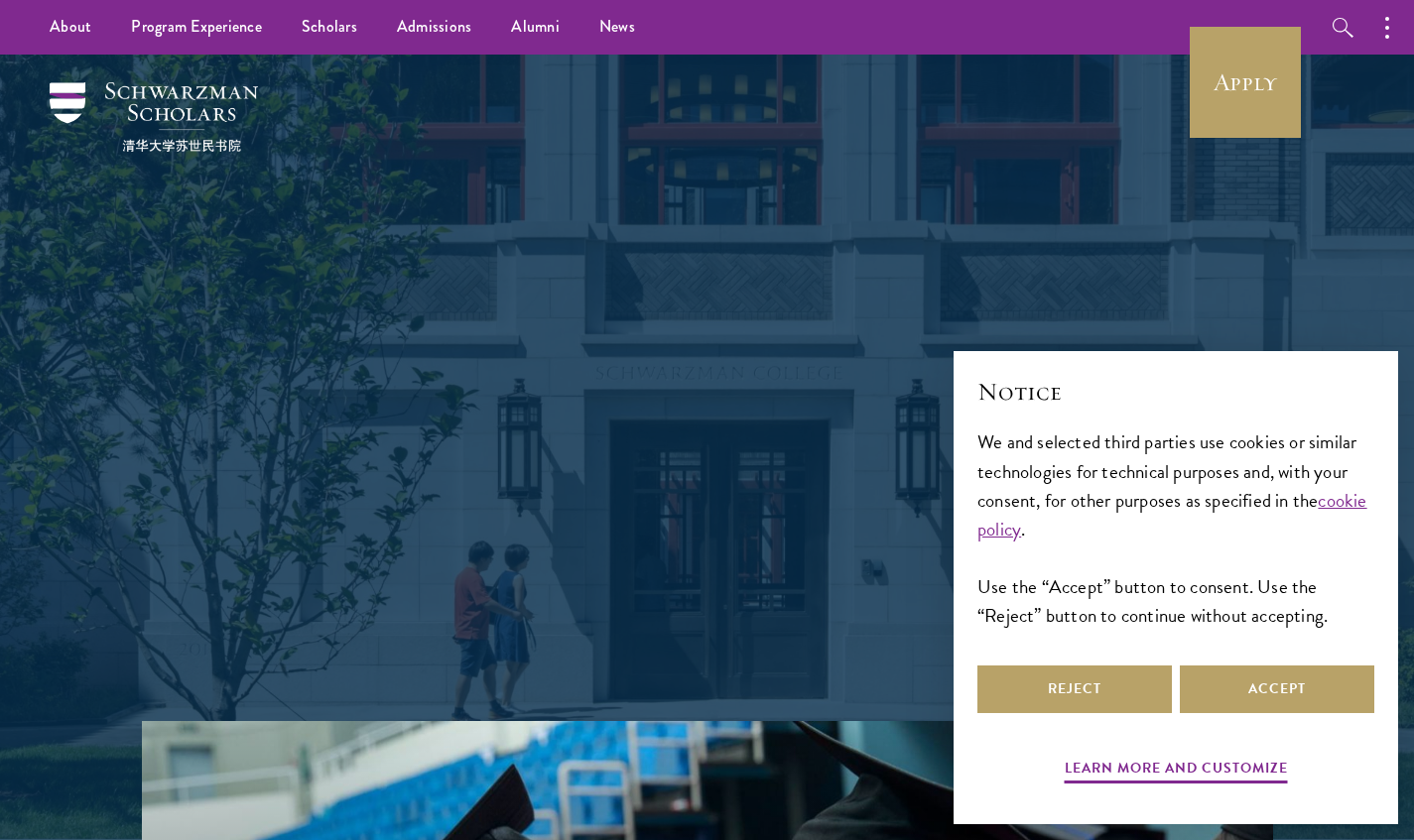 scroll, scrollTop: 0, scrollLeft: 0, axis: both 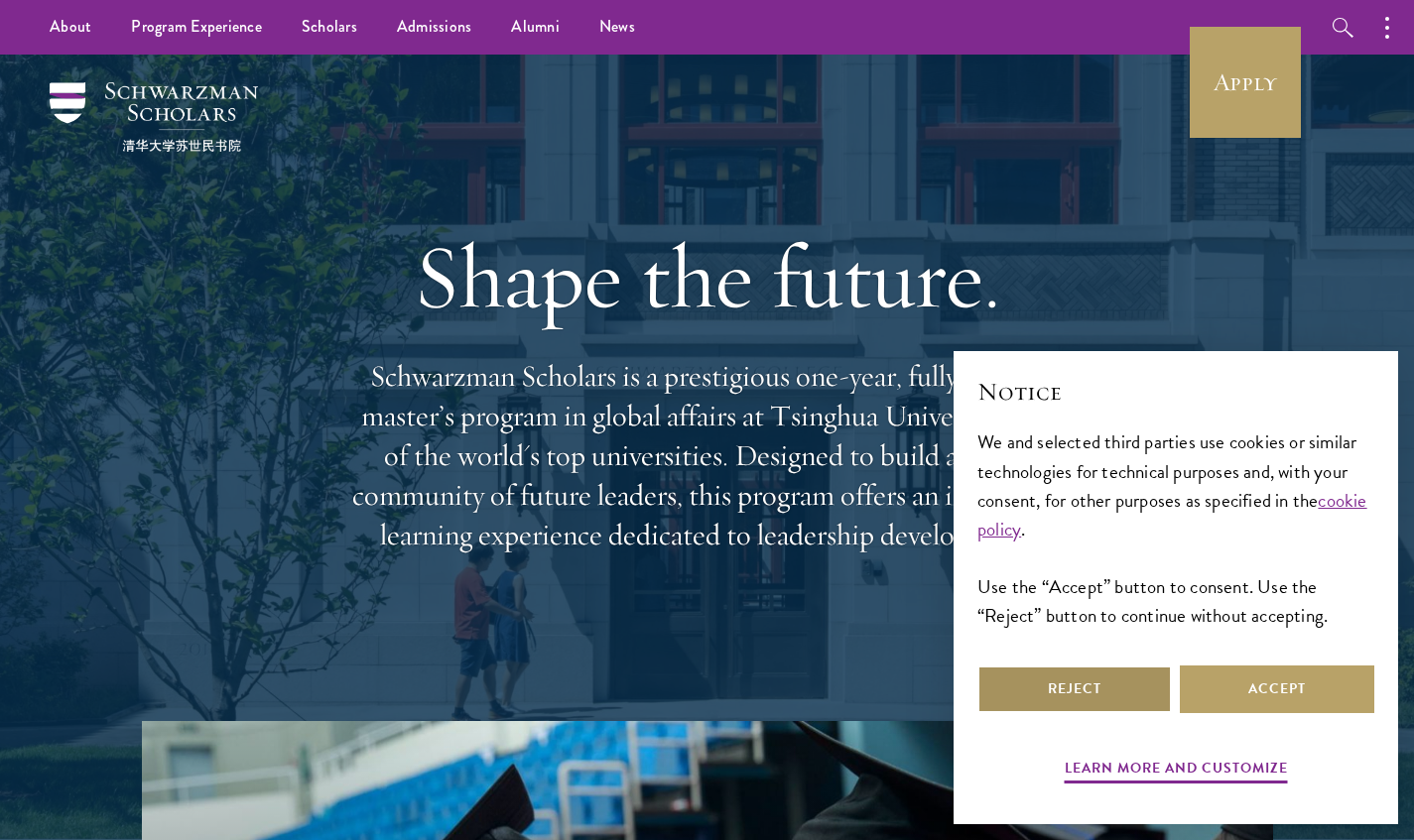 click on "Reject" at bounding box center (1075, 689) 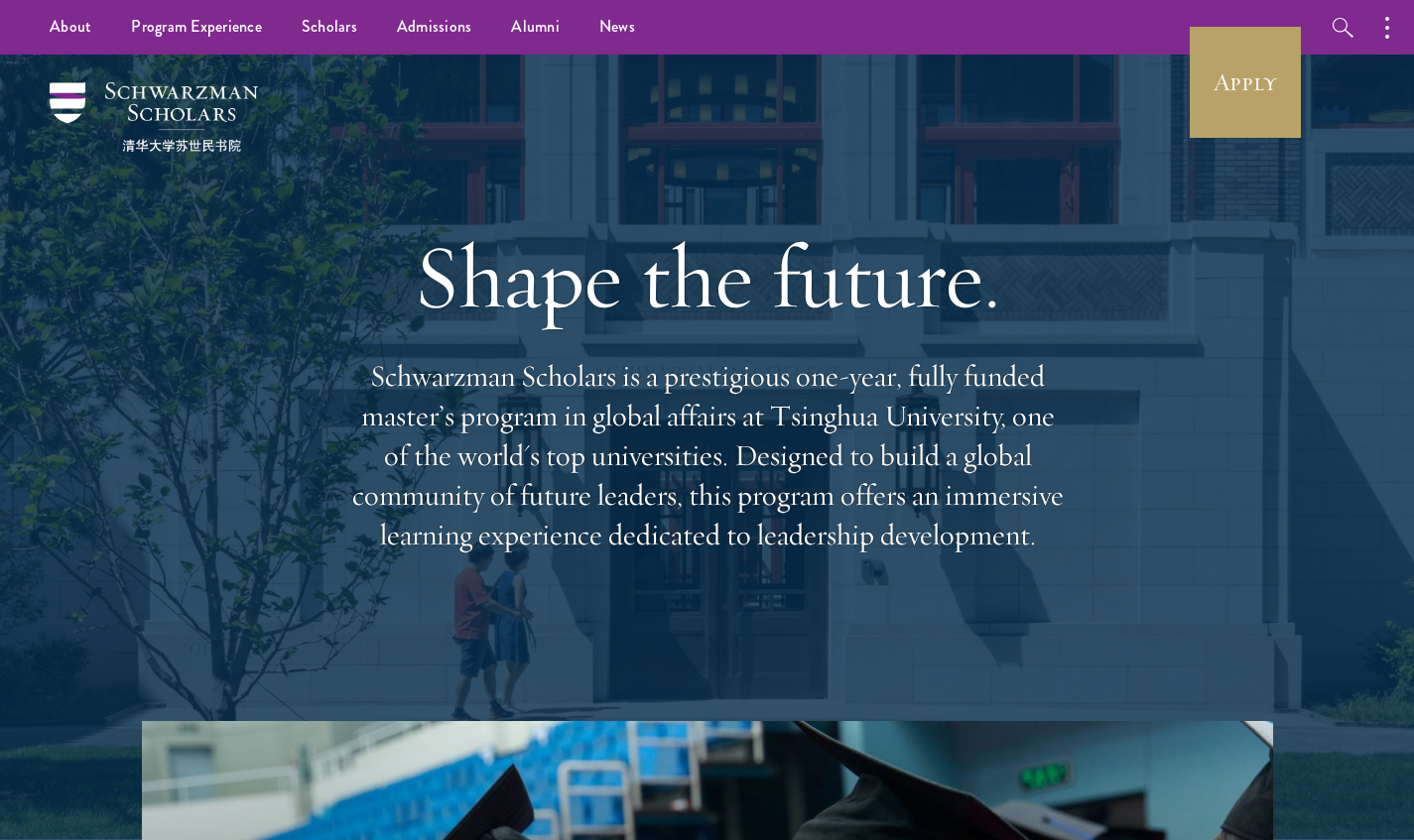 scroll, scrollTop: 0, scrollLeft: 0, axis: both 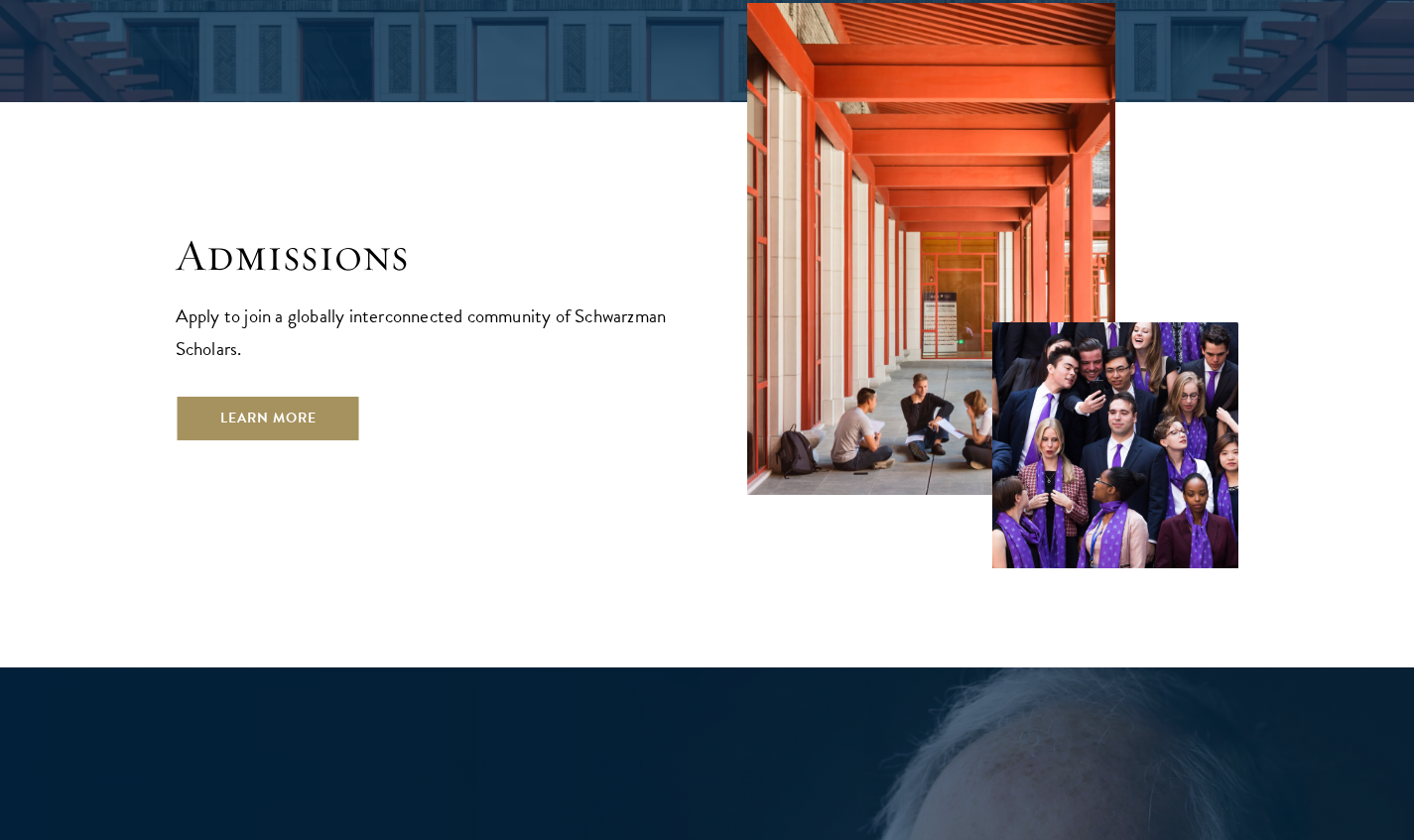 click on "Learn More" at bounding box center [268, 419] 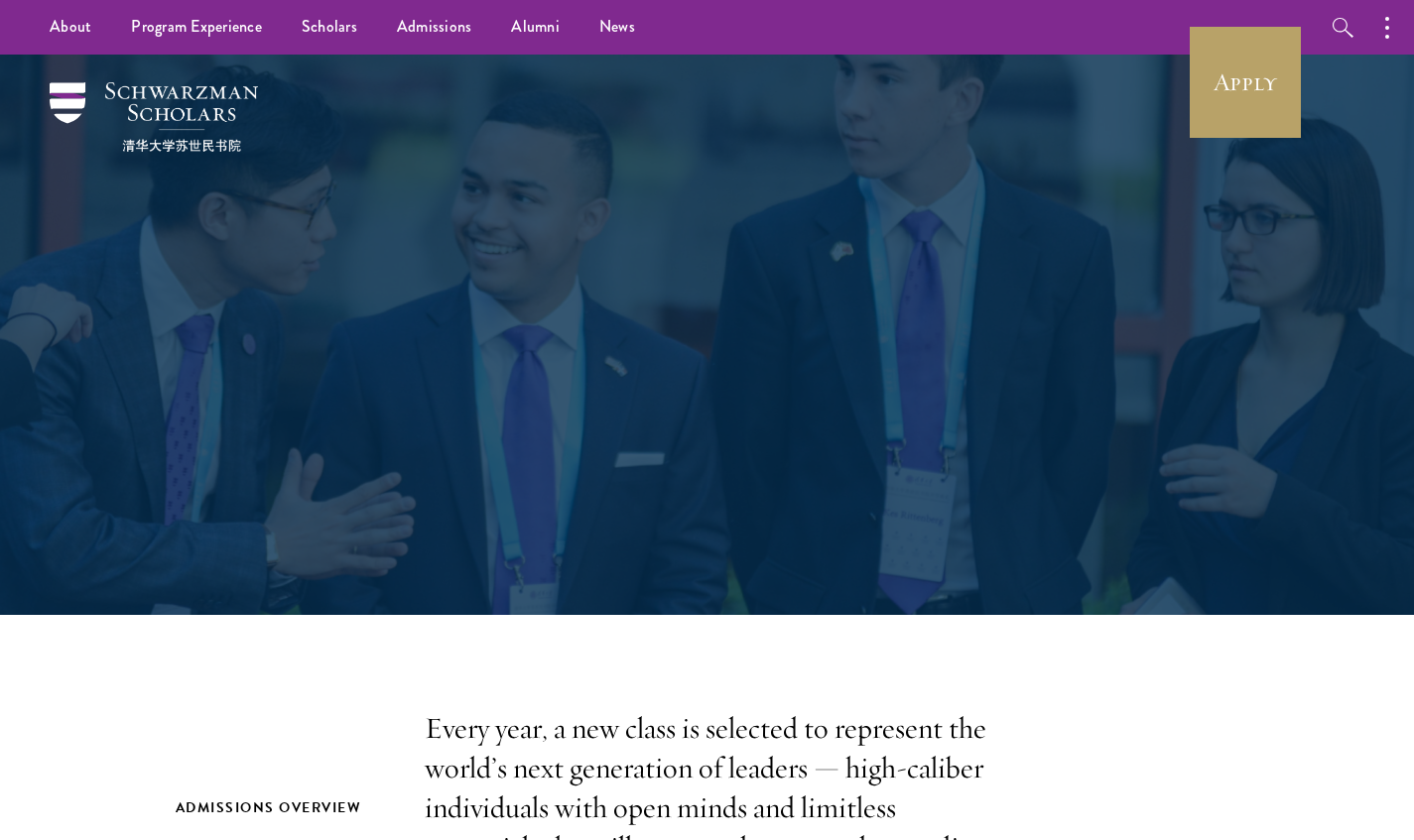 scroll, scrollTop: 212, scrollLeft: 0, axis: vertical 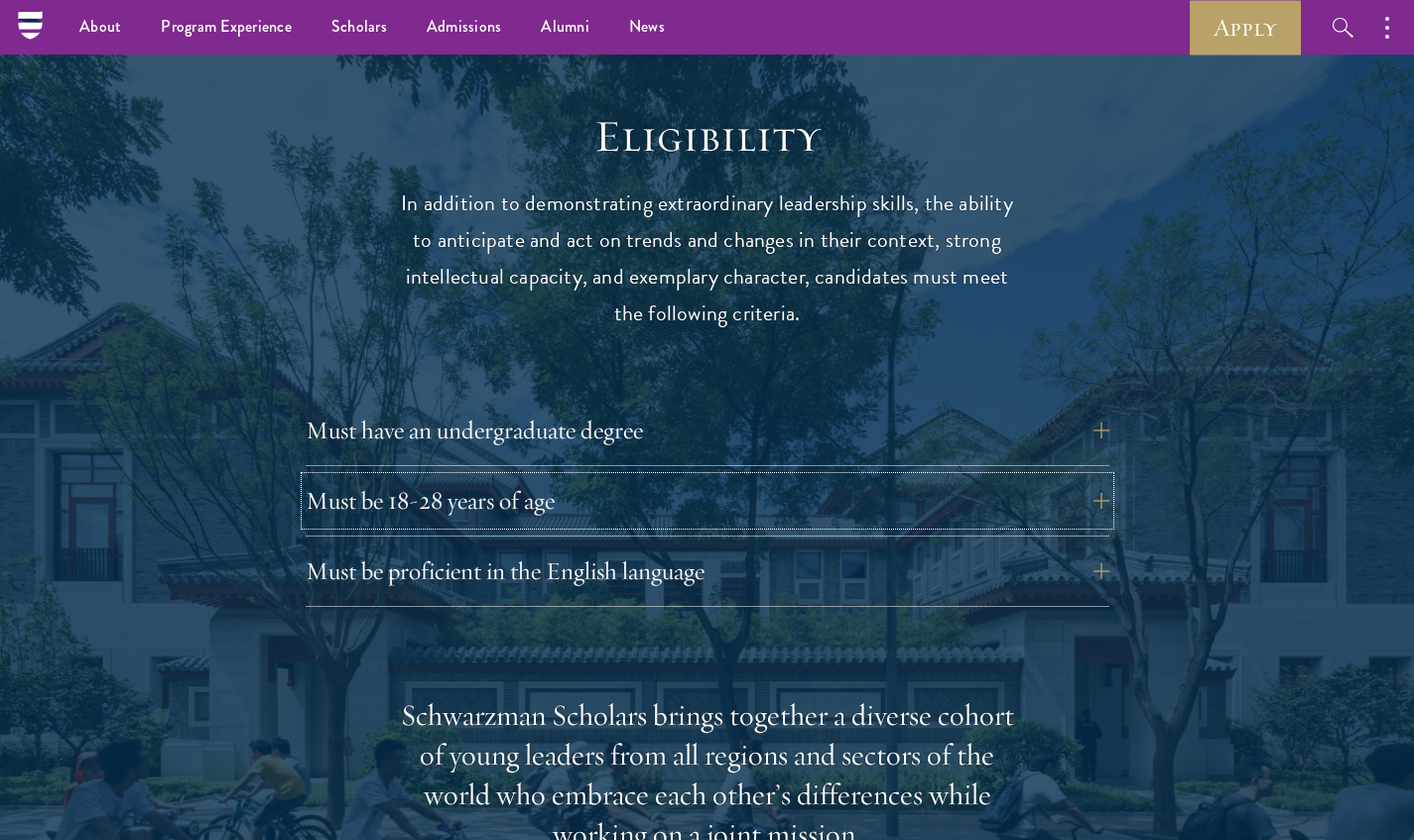 click on "Must be 18-28 years of age" at bounding box center [707, 501] 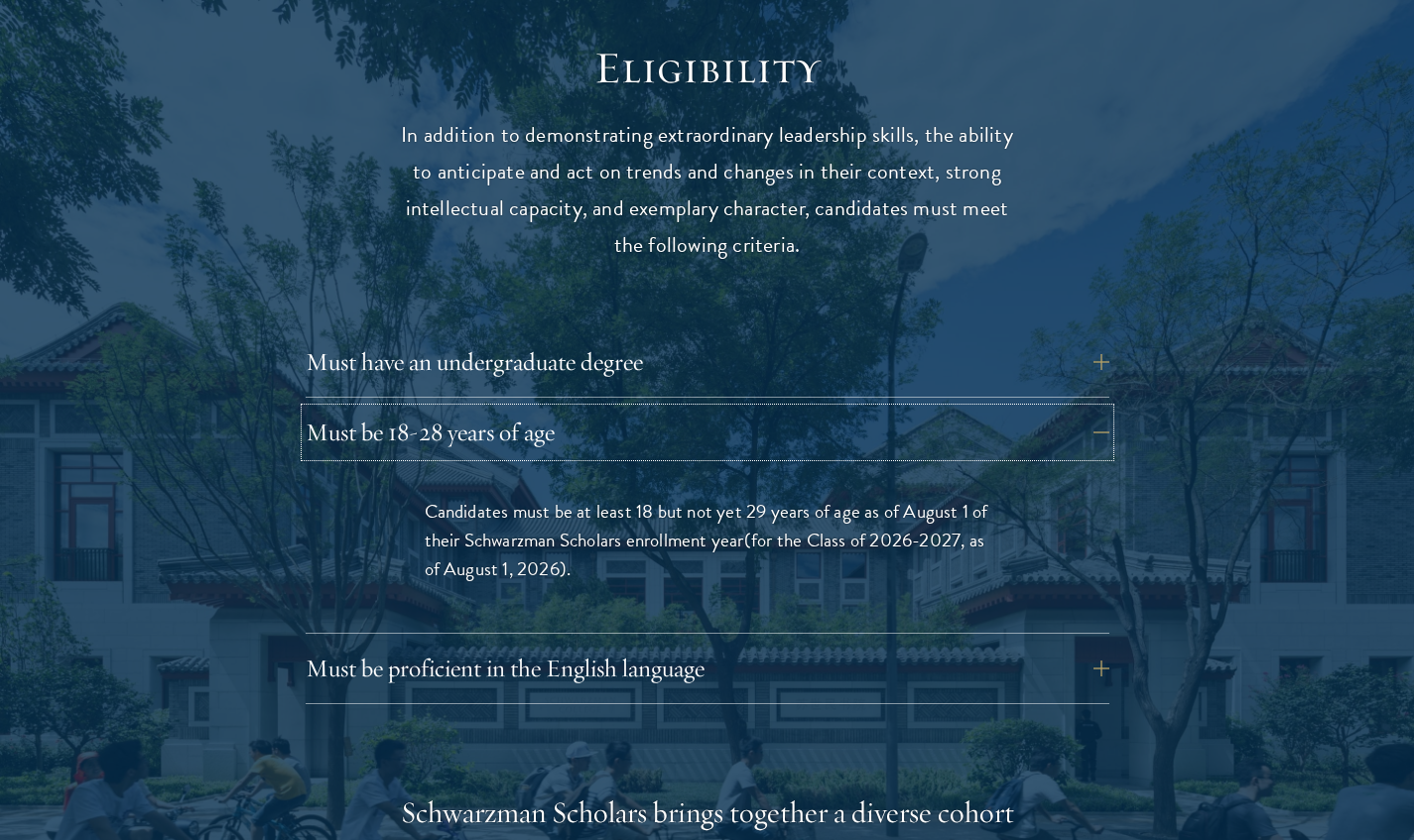 scroll, scrollTop: 2690, scrollLeft: 0, axis: vertical 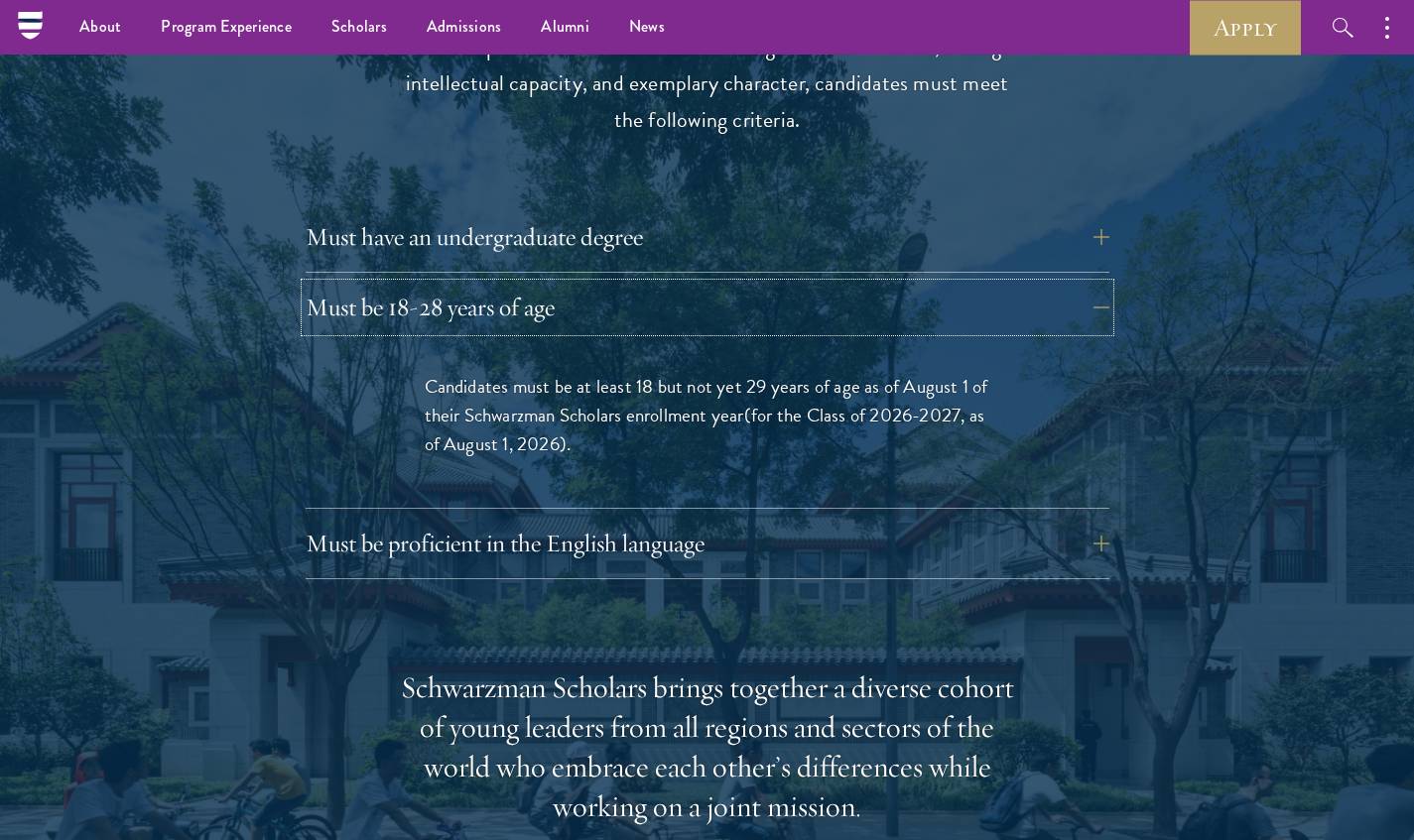 click on "Must be 18-28 years of age" at bounding box center (707, 307) 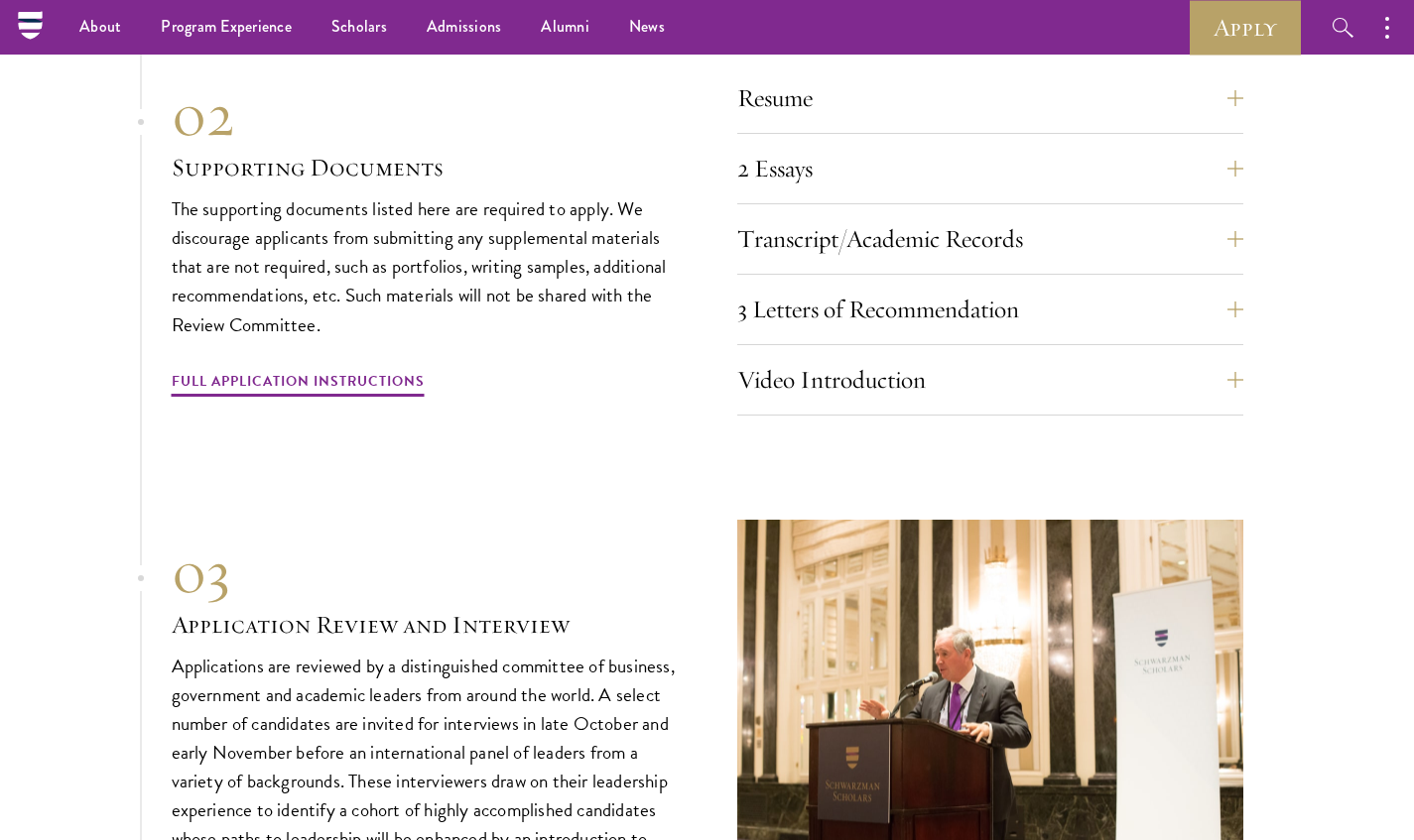 scroll, scrollTop: 6843, scrollLeft: 0, axis: vertical 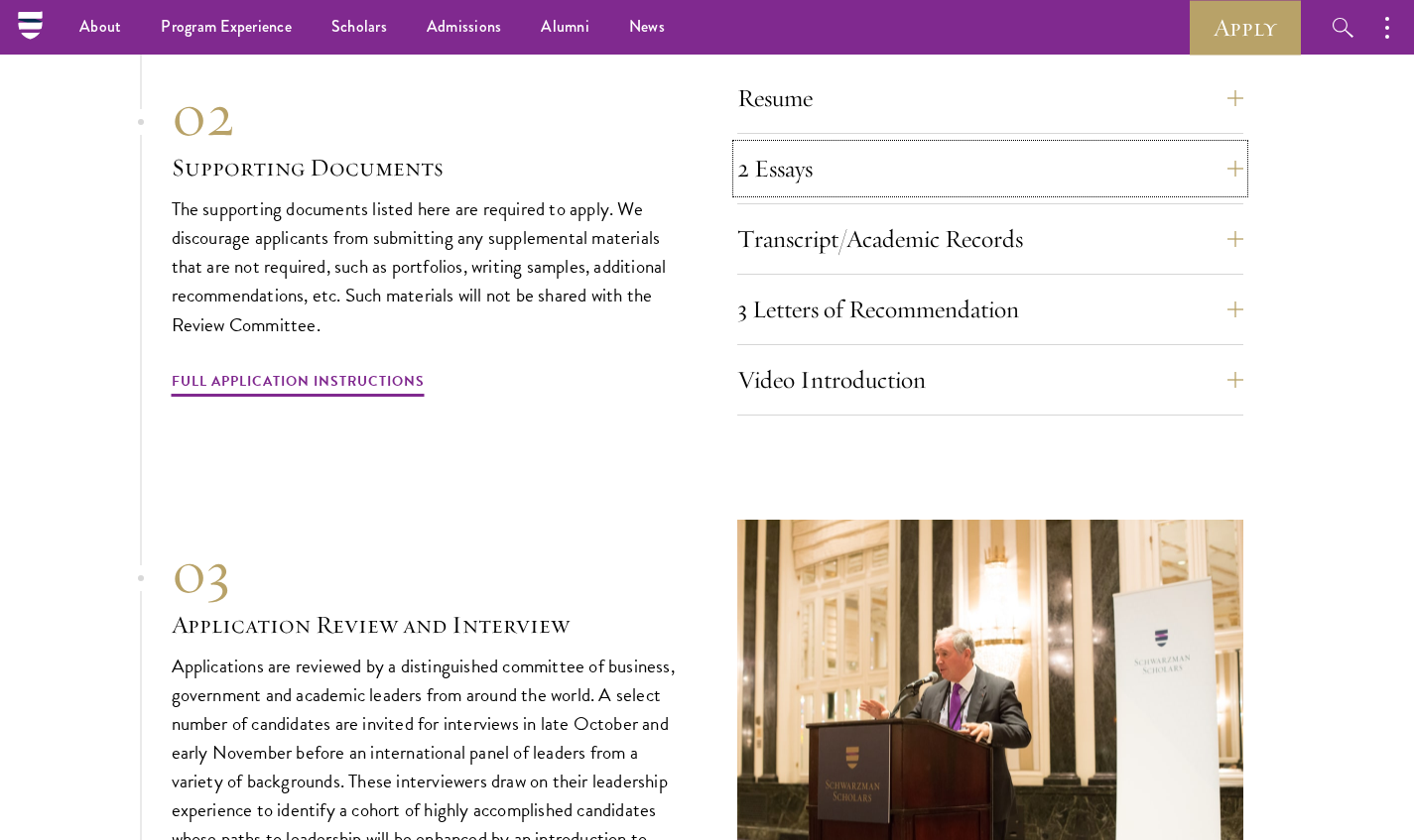 click on "2 Essays" at bounding box center (990, 169) 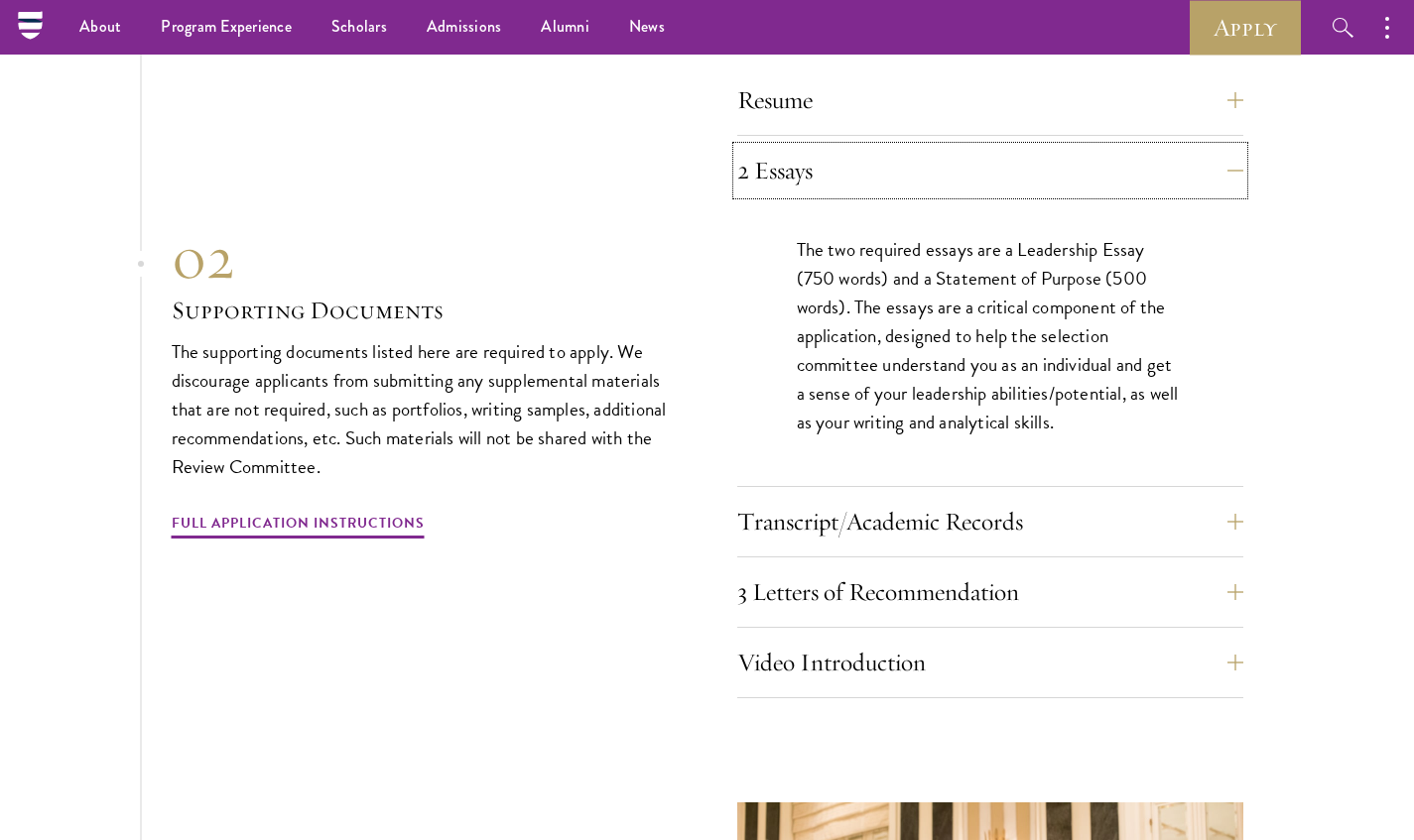 scroll, scrollTop: 6841, scrollLeft: 0, axis: vertical 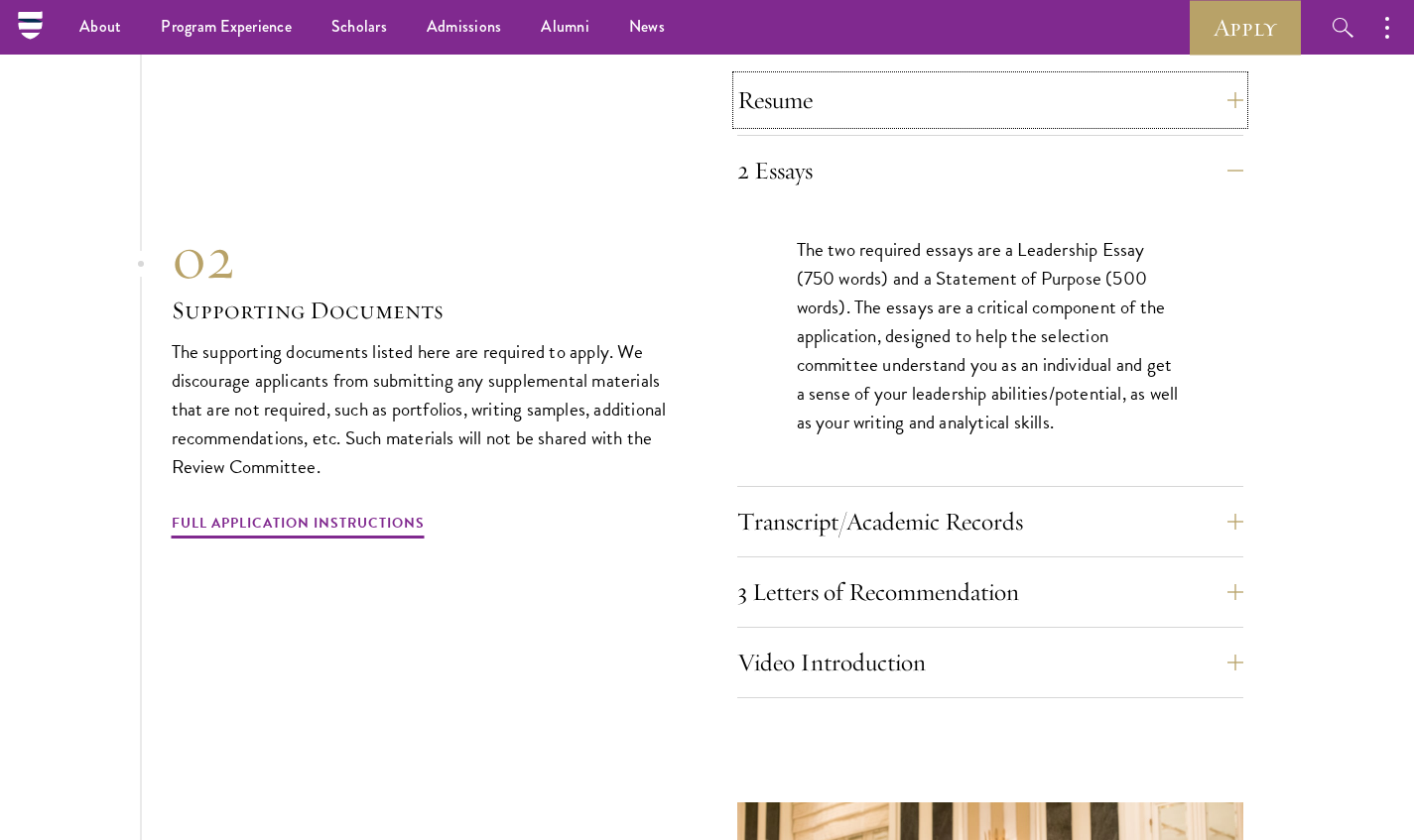 click on "Resume" at bounding box center (990, 100) 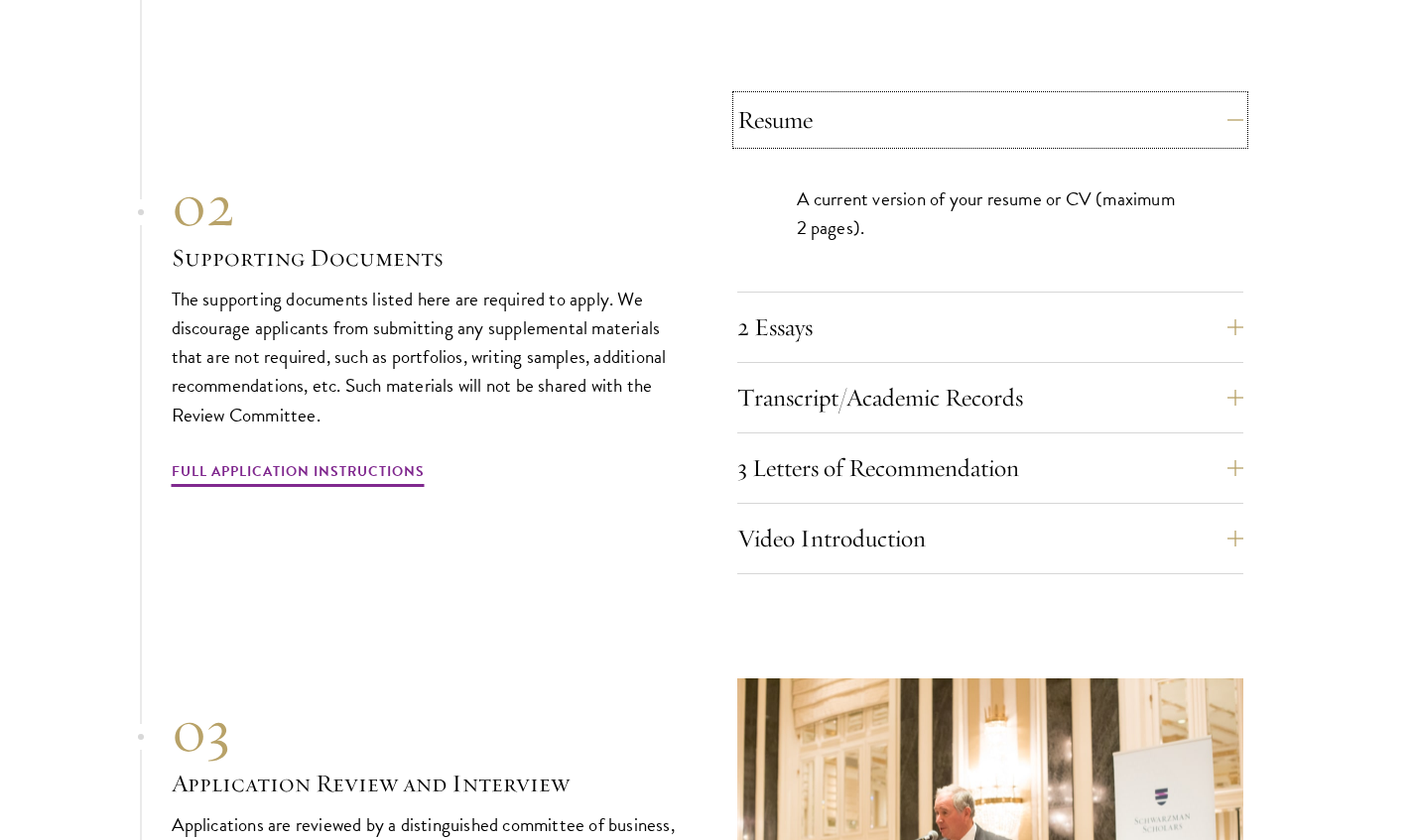 scroll, scrollTop: 6825, scrollLeft: 0, axis: vertical 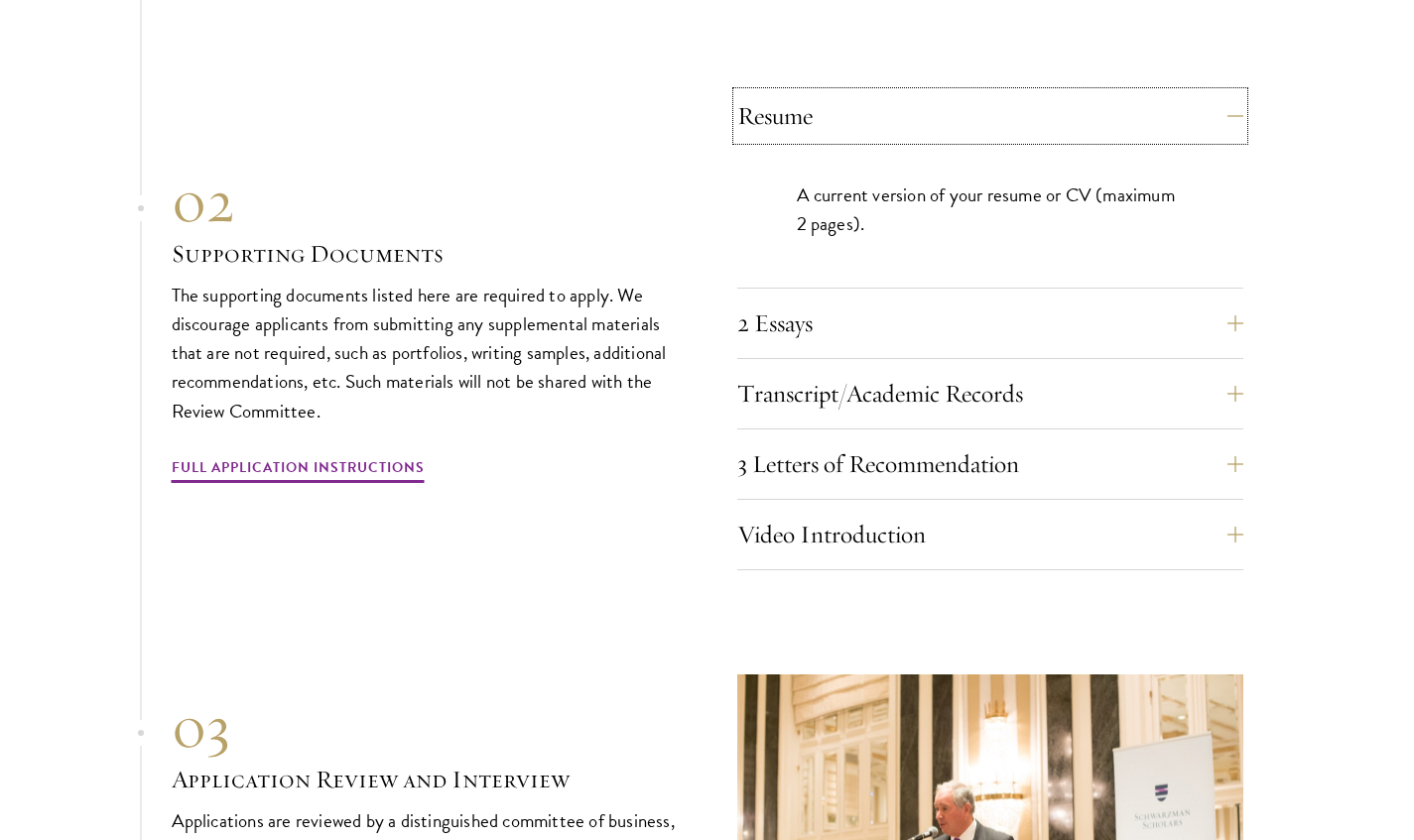 click on "Resume" at bounding box center (990, 116) 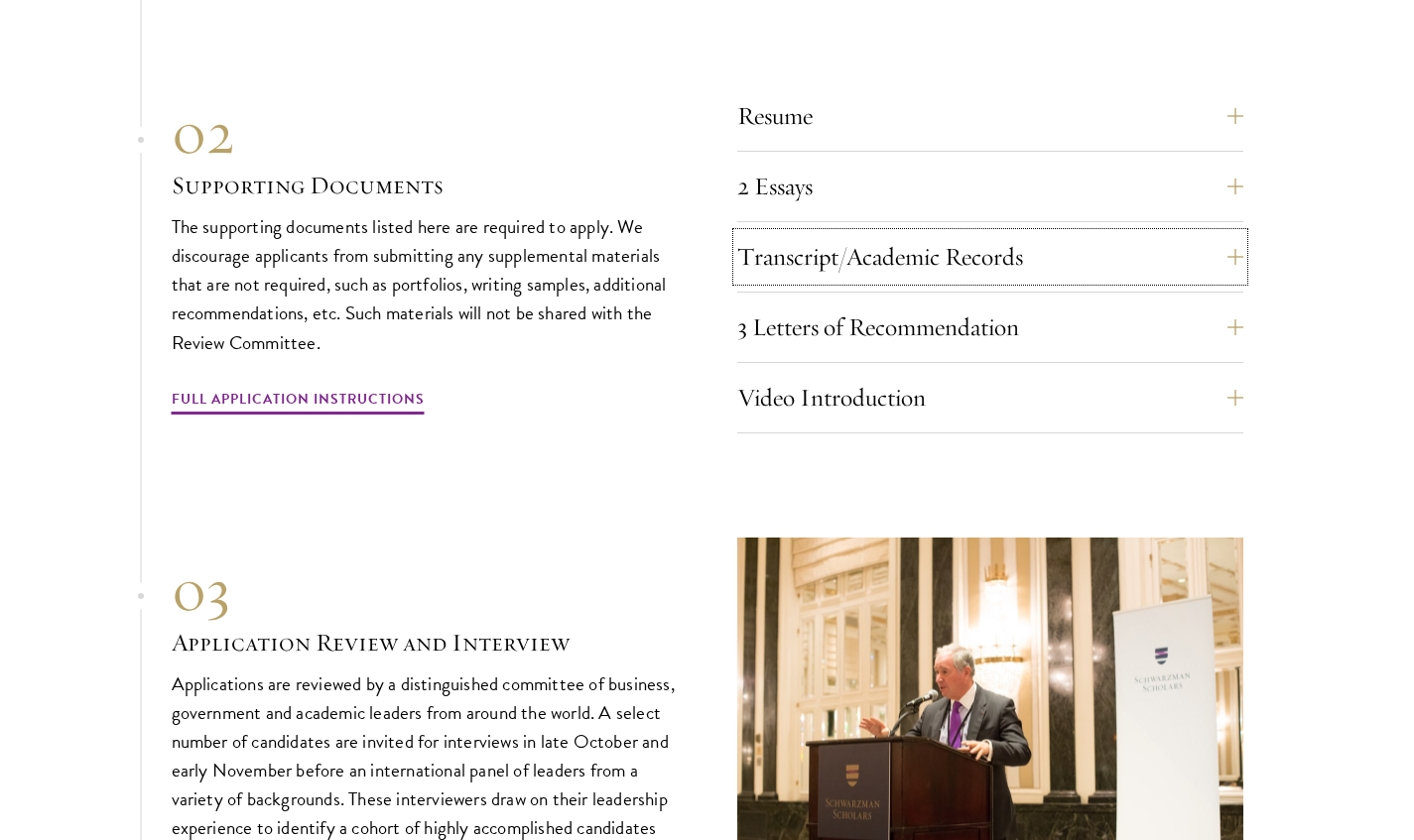 click on "Transcript/Academic Records" at bounding box center (990, 257) 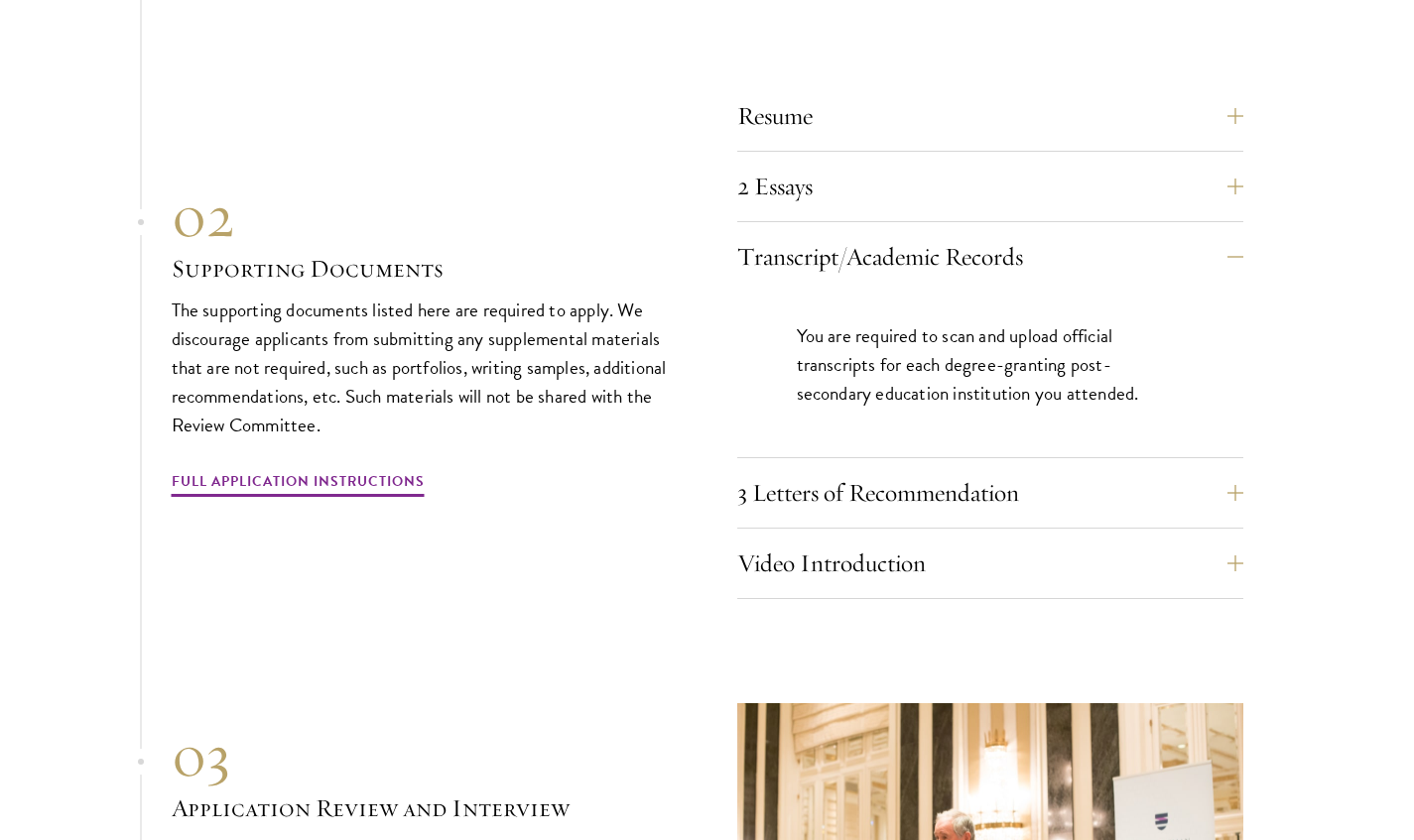 click on "3 Letters of Recommendation" at bounding box center (990, 493) 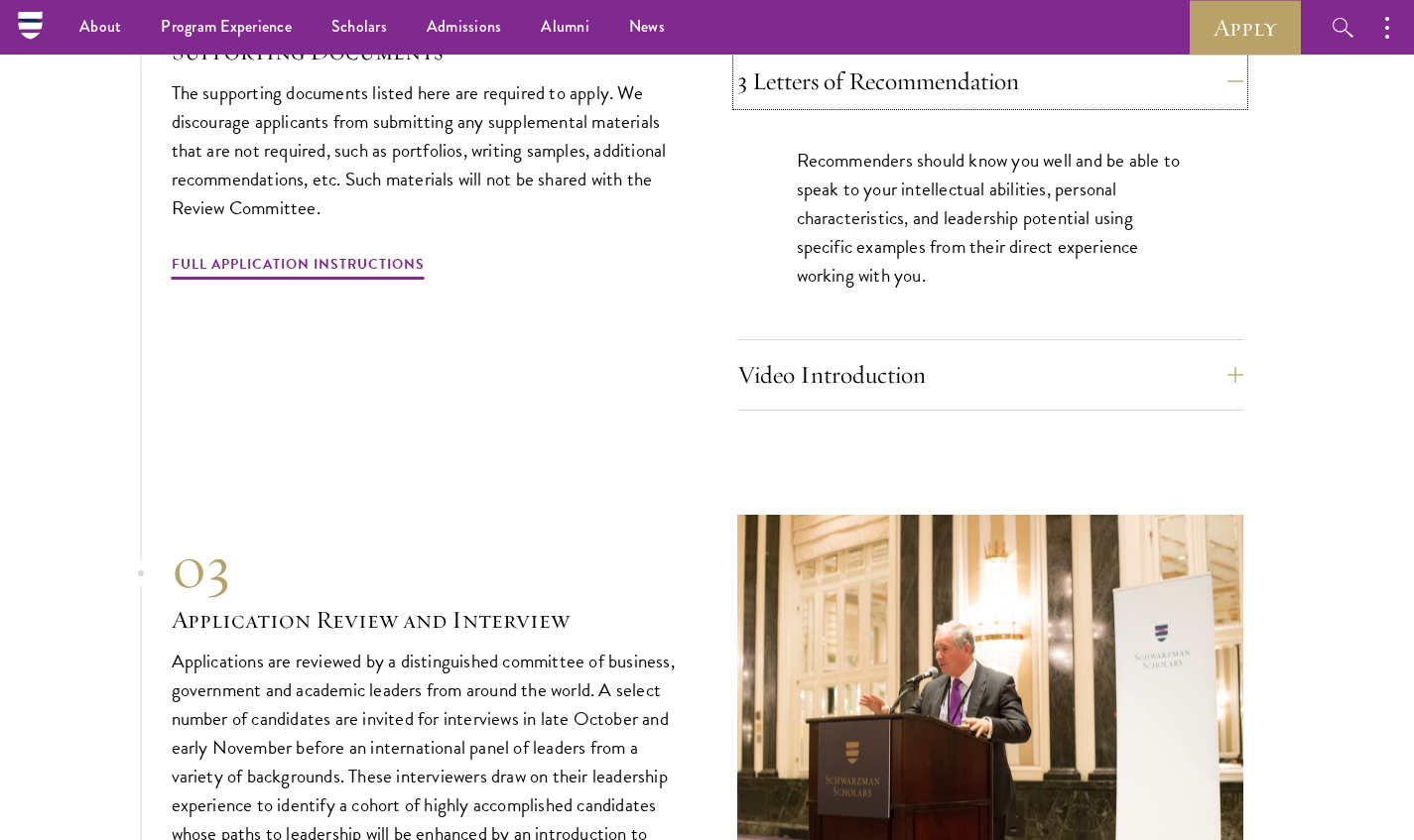 scroll, scrollTop: 7070, scrollLeft: 0, axis: vertical 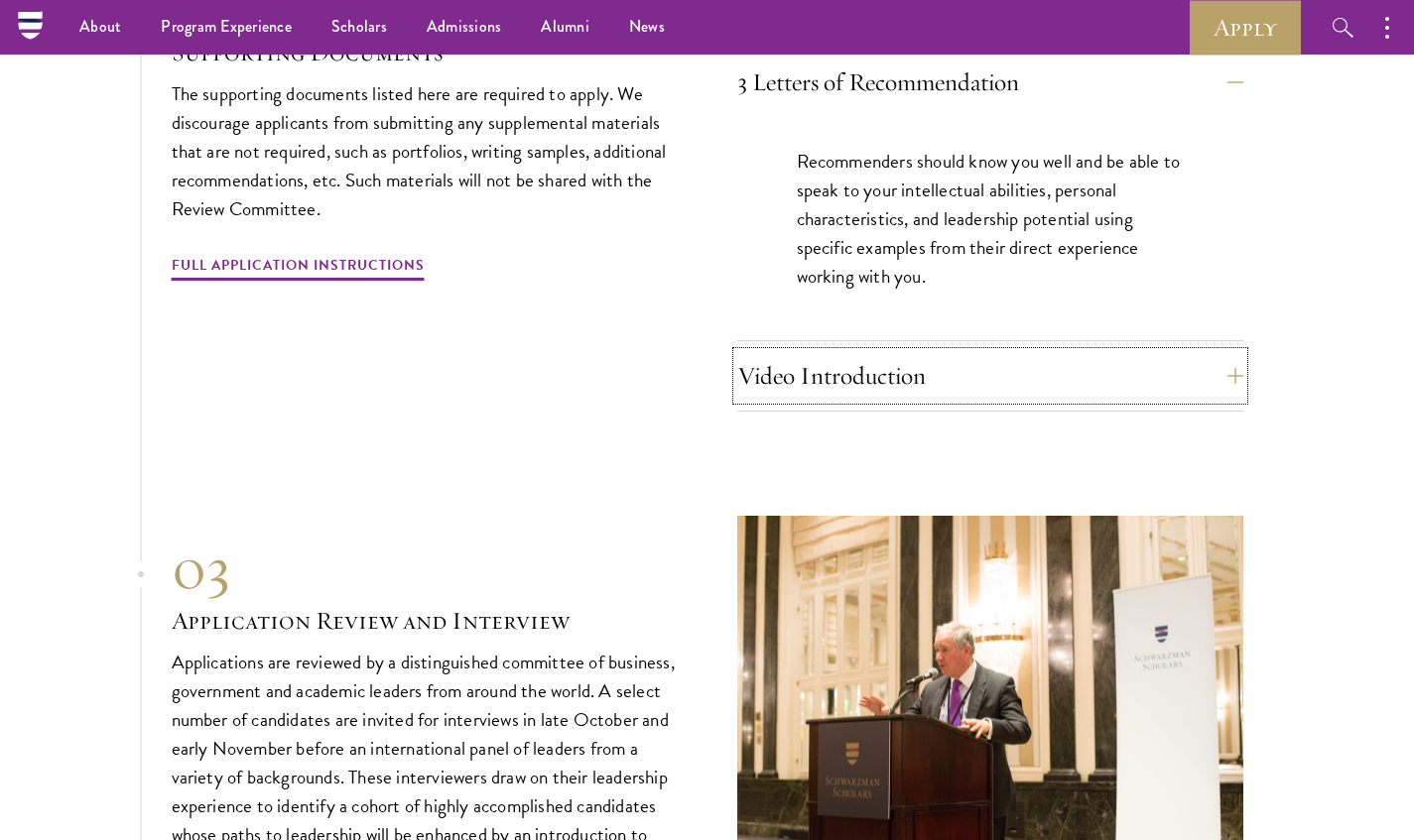 click on "Video Introduction" at bounding box center (990, 376) 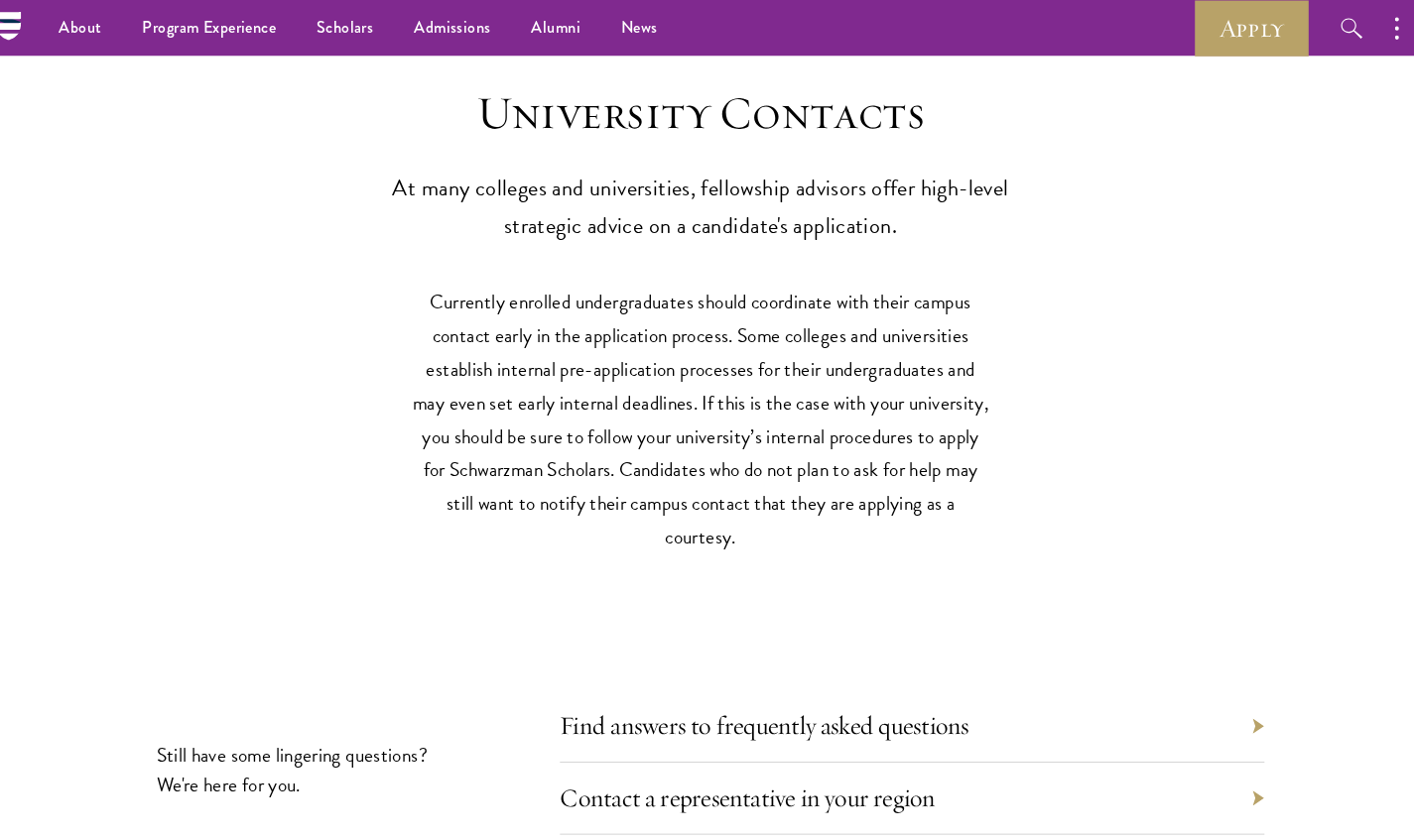 scroll, scrollTop: 9289, scrollLeft: 0, axis: vertical 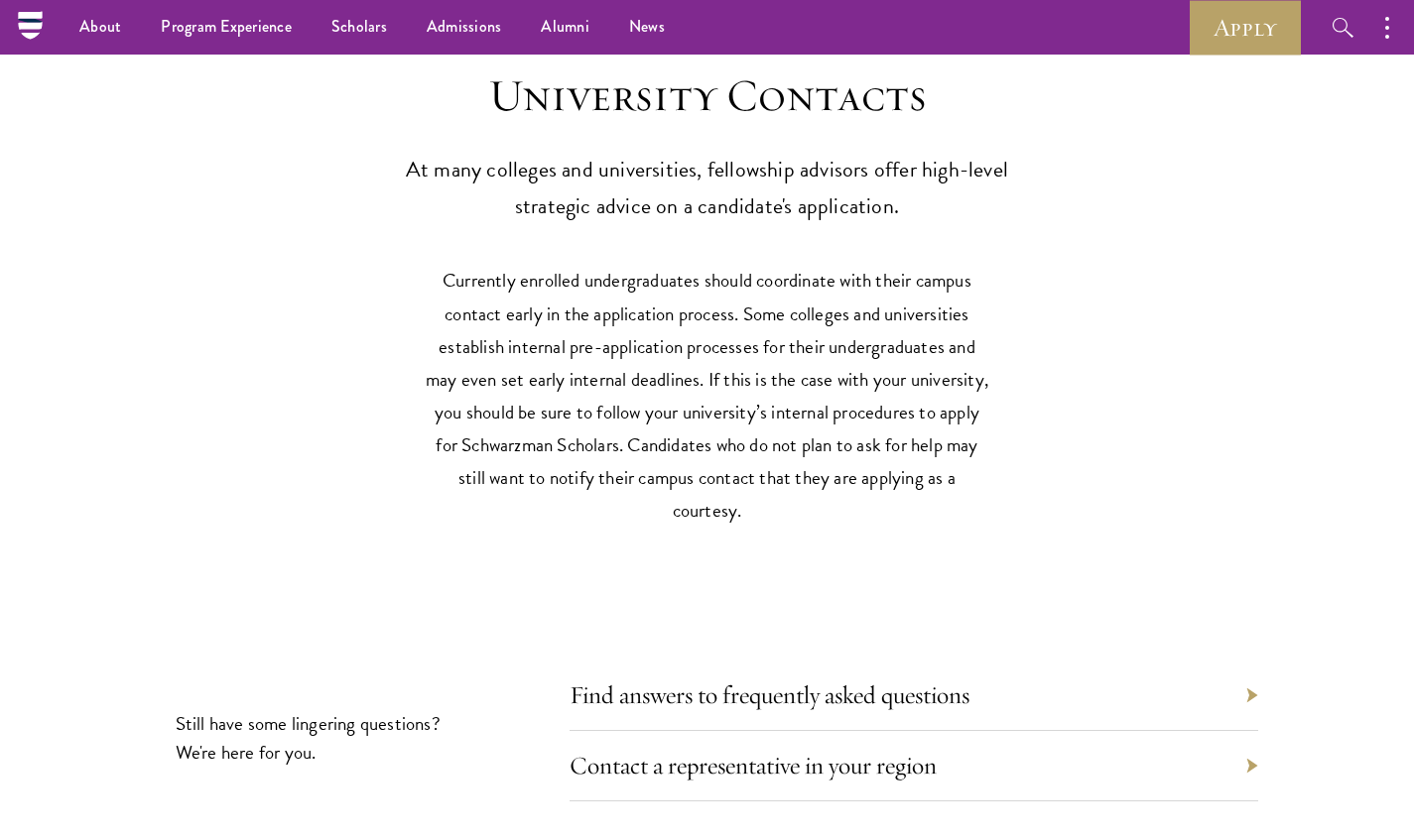 click on "Find answers to frequently asked questions" at bounding box center [914, 695] 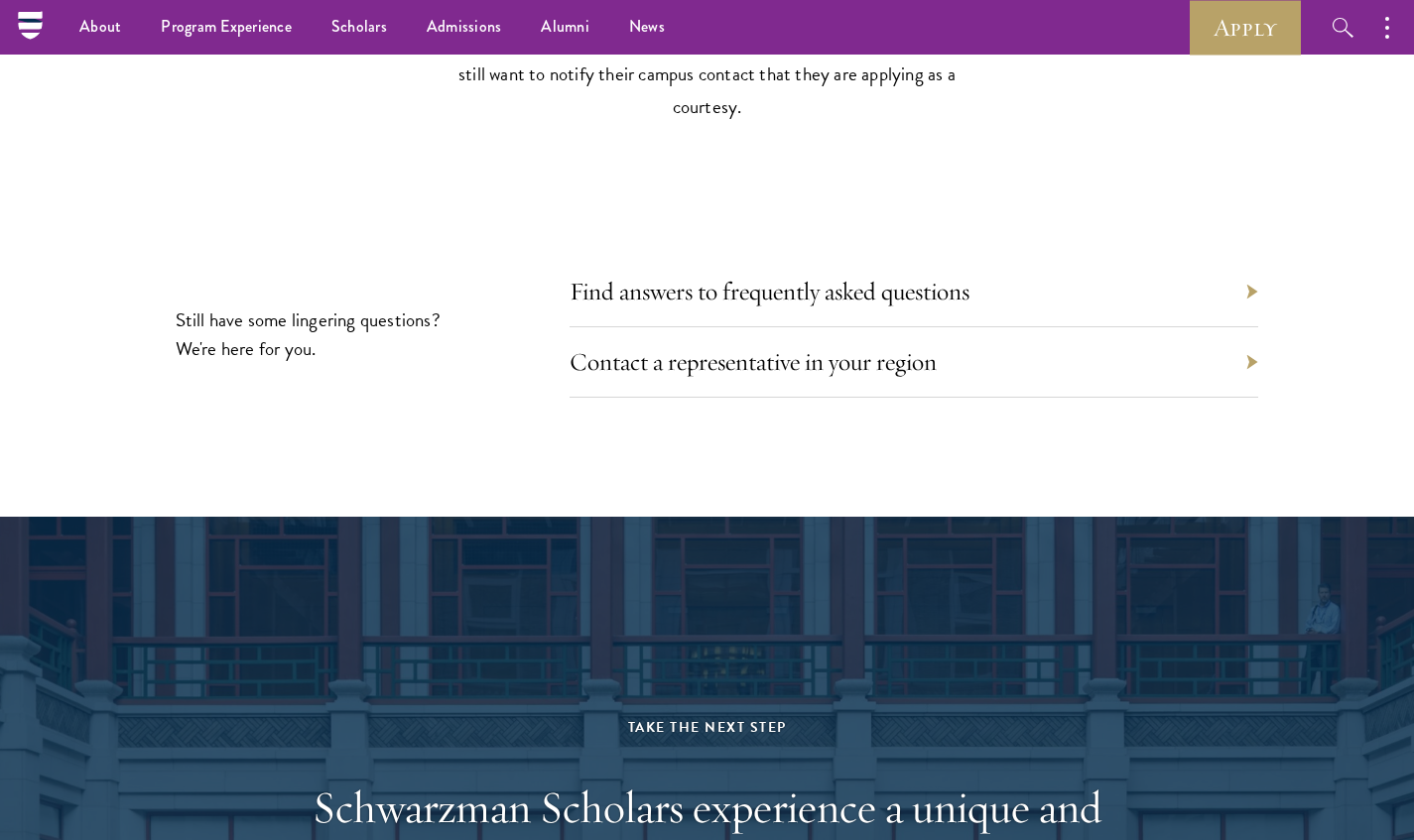 scroll, scrollTop: 9695, scrollLeft: 0, axis: vertical 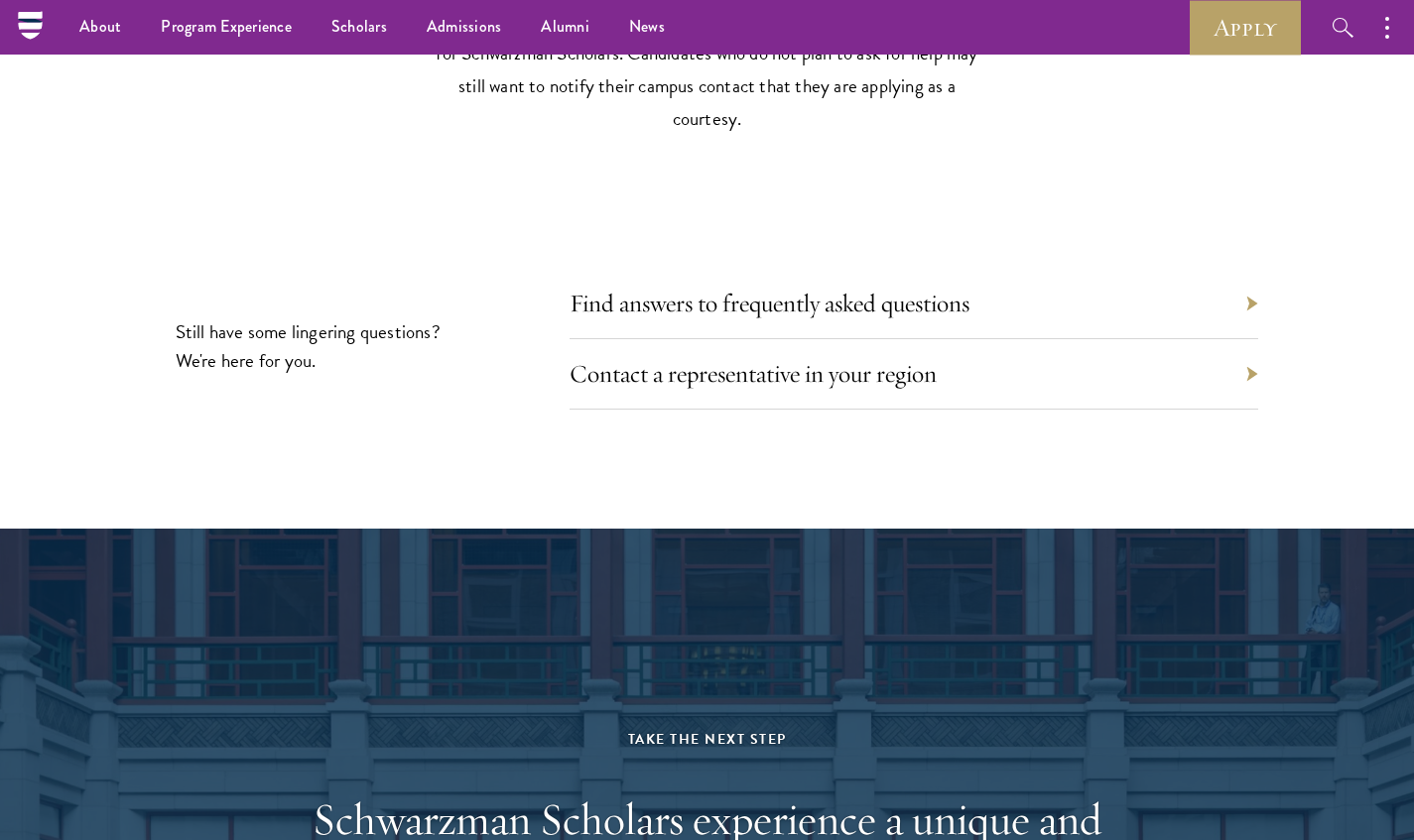 click on "Contact a representative in your region" at bounding box center (914, 374) 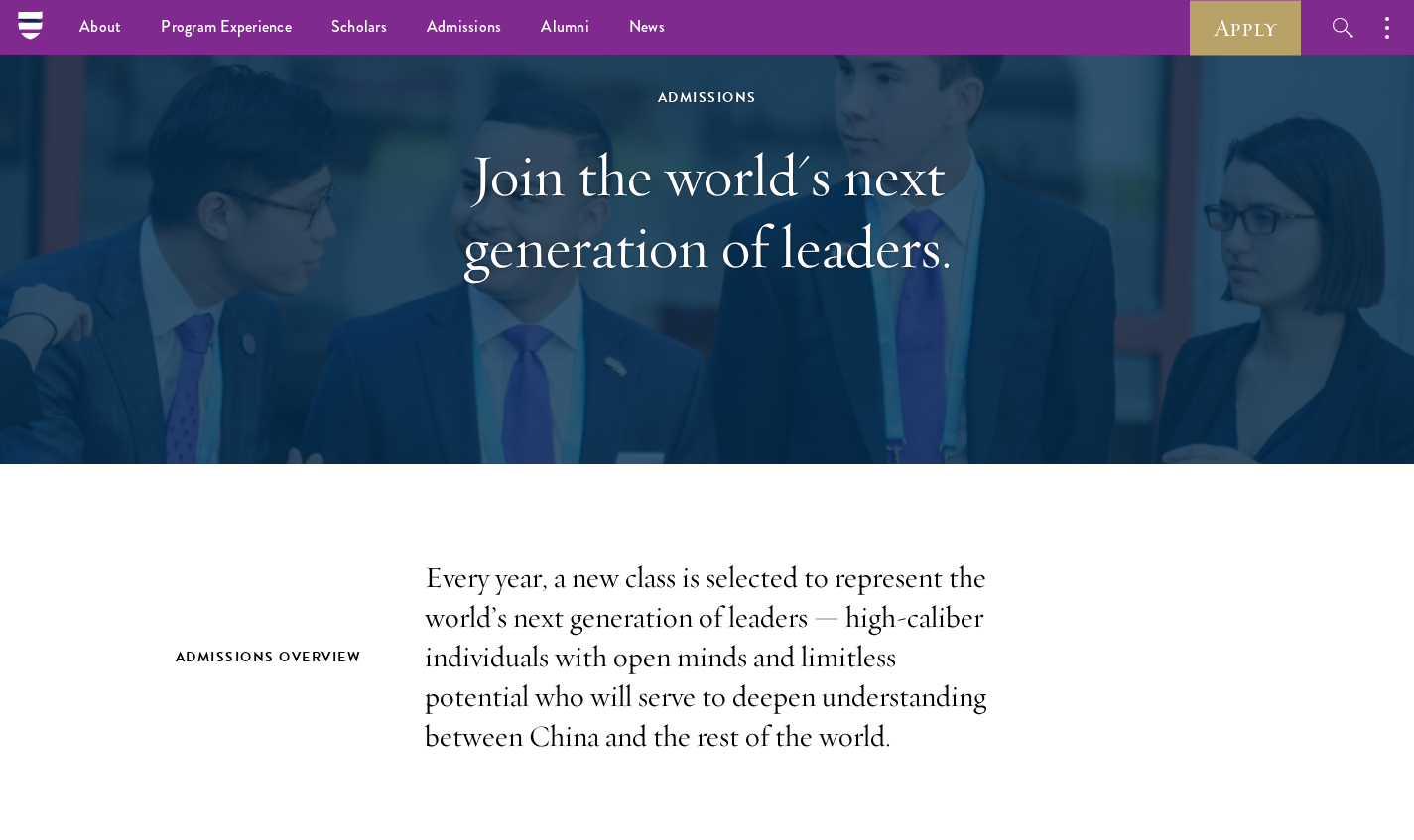 scroll, scrollTop: 0, scrollLeft: 0, axis: both 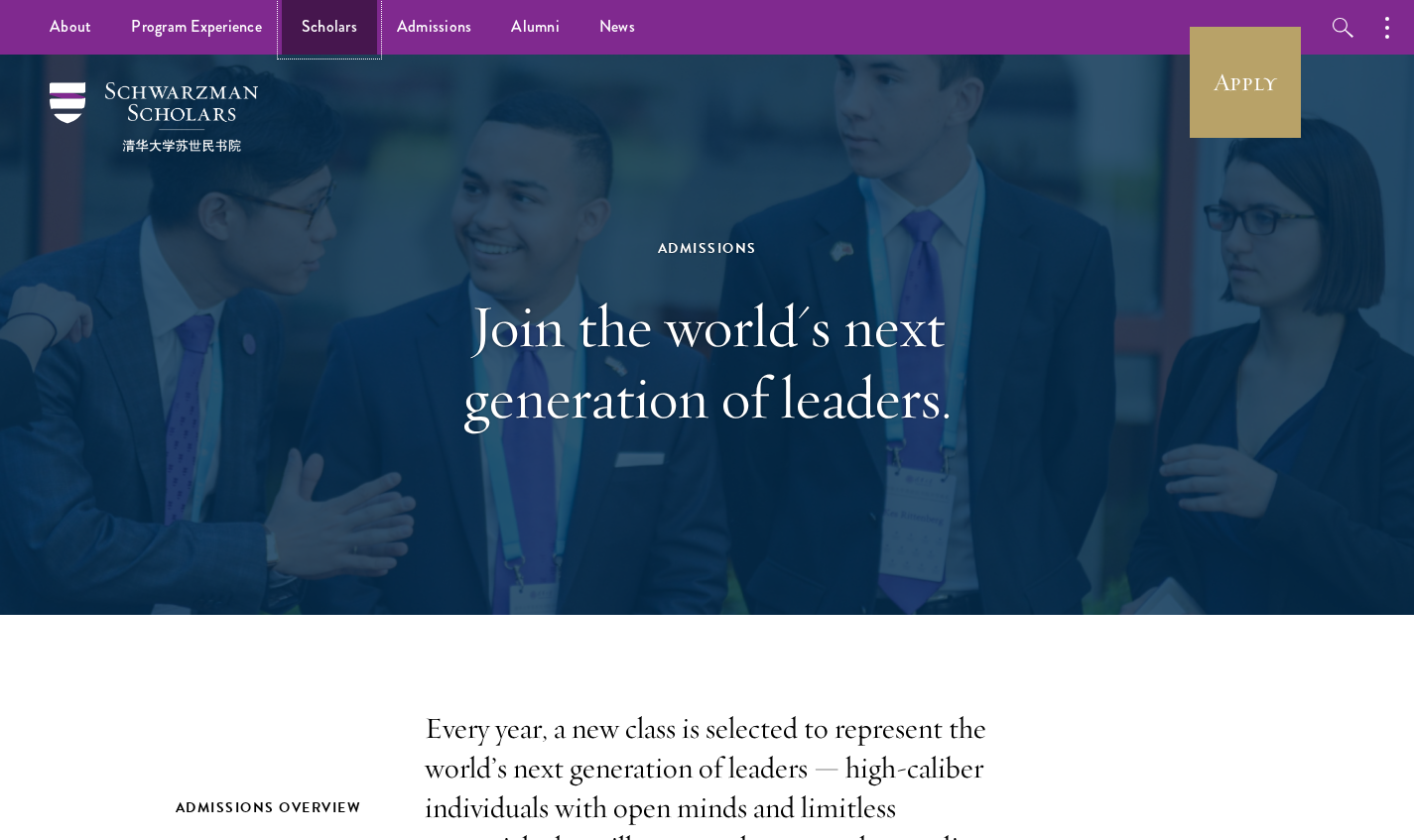 click on "Scholars" at bounding box center (329, 27) 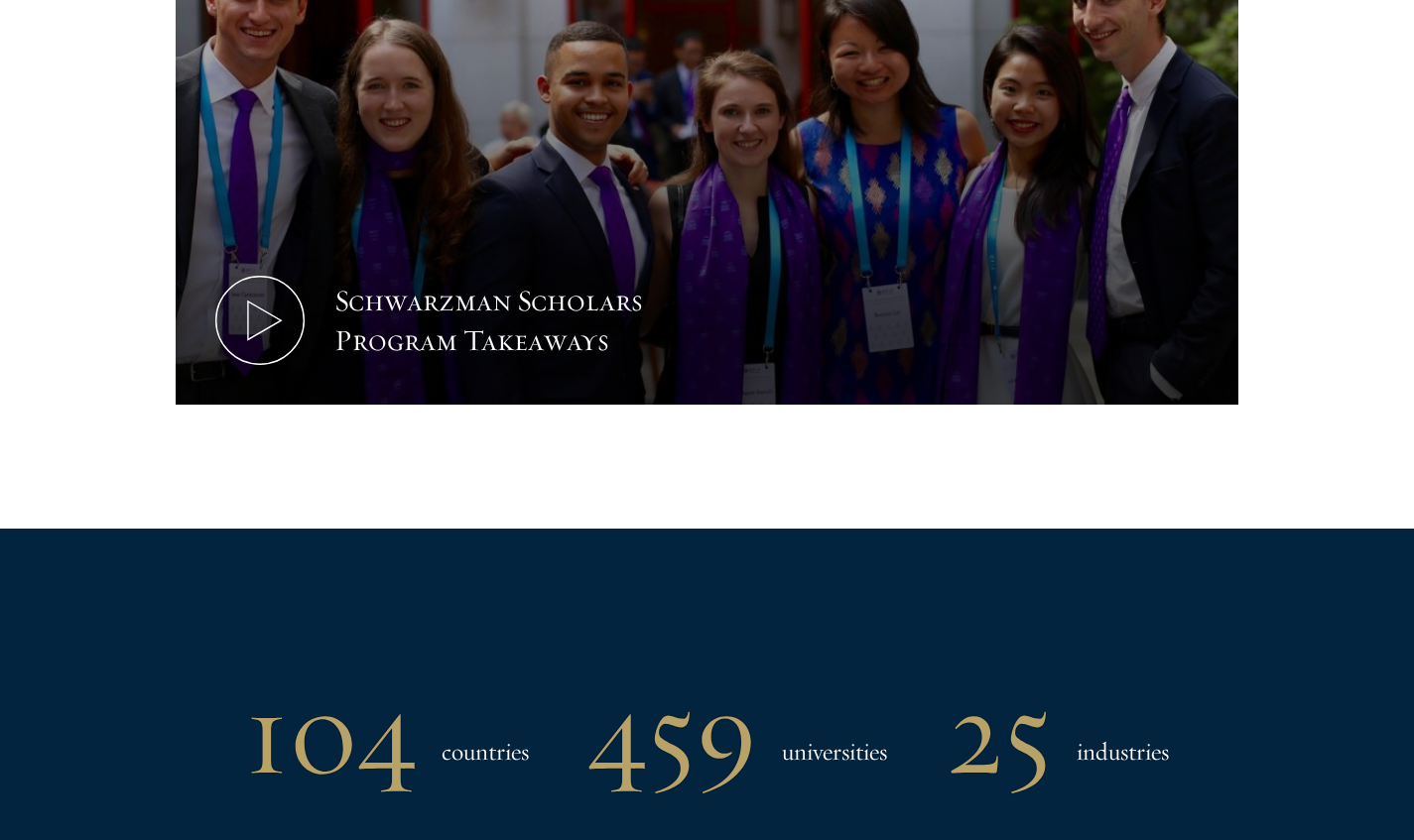scroll, scrollTop: 1610, scrollLeft: 0, axis: vertical 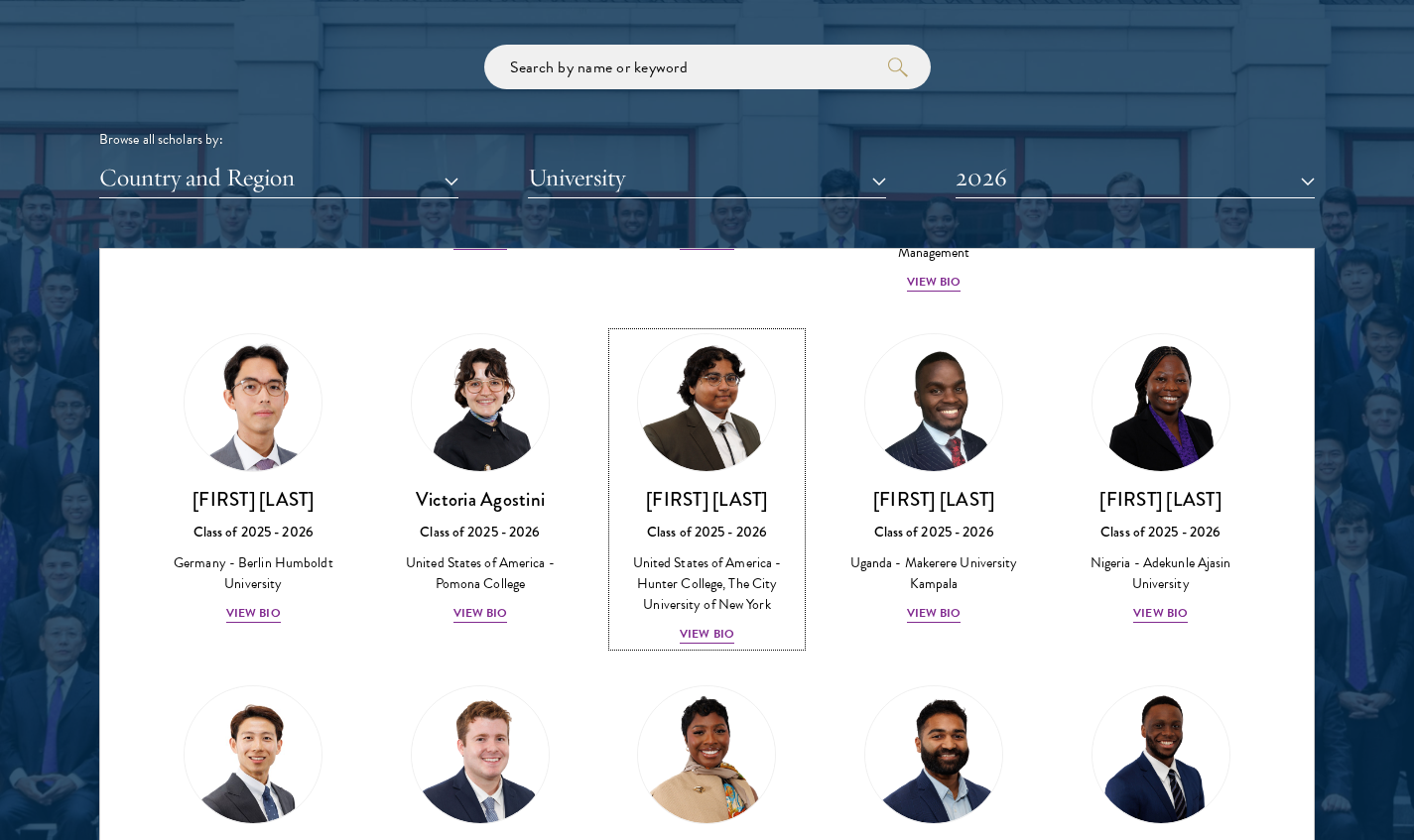 click on "View Bio" at bounding box center [707, 634] 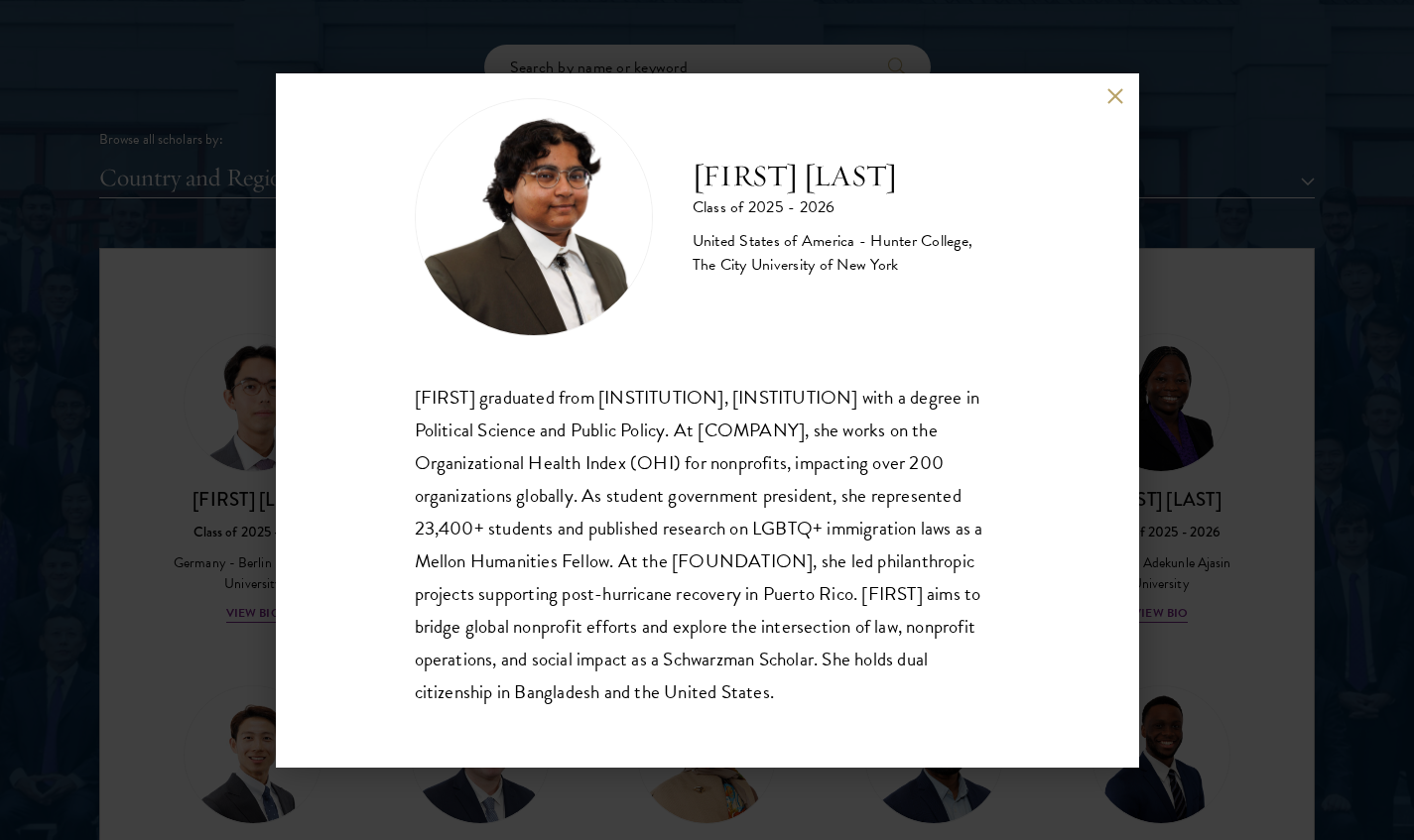 scroll, scrollTop: 67, scrollLeft: 0, axis: vertical 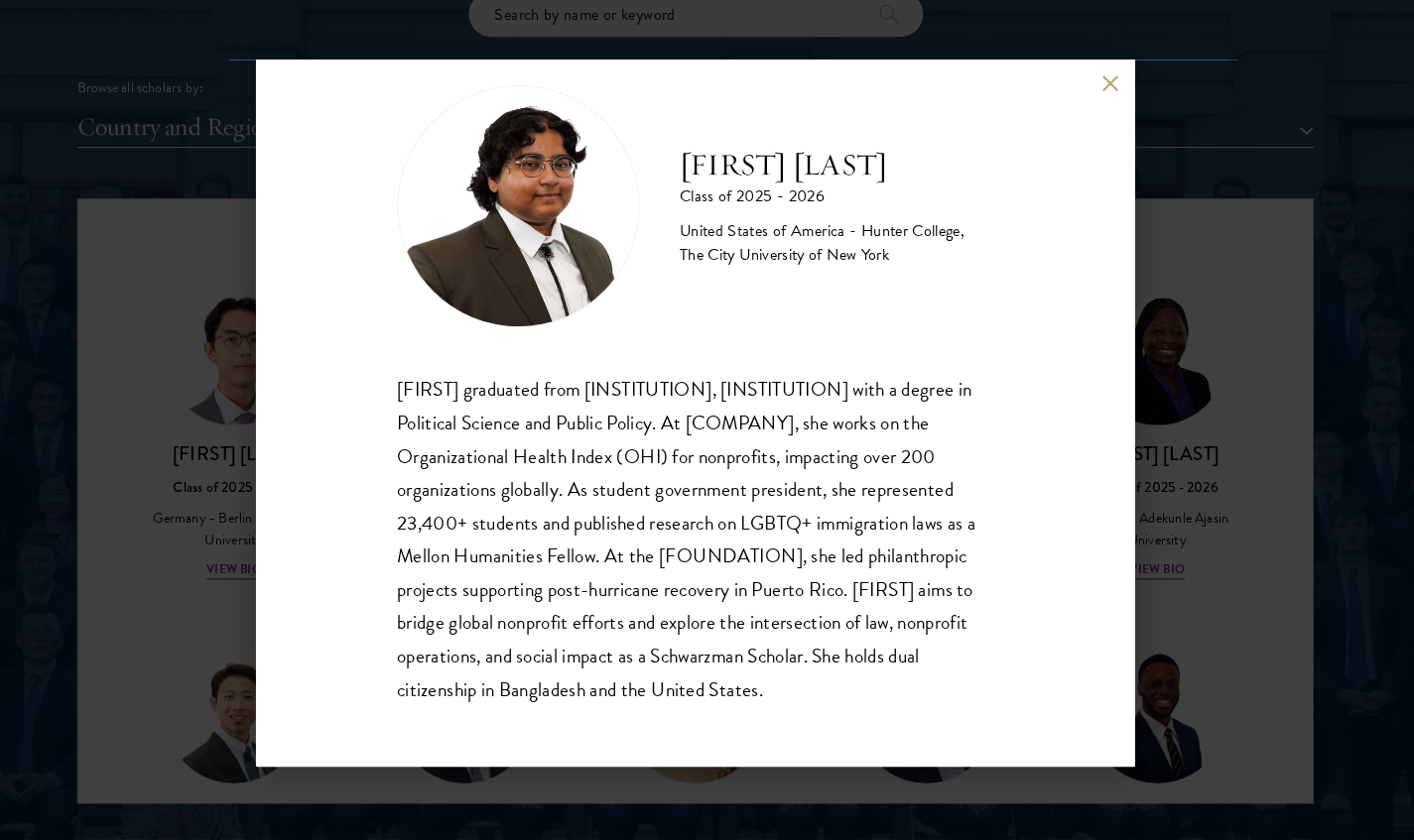 click on "[FIRST] [LAST] graduated from [INSTITUTION], [INSTITUTION] with a degree in [FIELD] and [FIELD]. At [COMPANY], she works on the [INDEX] for [ORGANIZATION_TYPE], impacting over [NUMBER] organizations globally. As student government president, she represented [NUMBER]+ students and published research on [LAW_TYPE] laws as a [FELLOWSHIP] Fellow. At the [FOUNDATION], she led philanthropic projects supporting post-hurricane recovery in [LOCATION]. [FIRST] aims to bridge global [ORGANIZATION_TYPE] efforts and explore the intersection of law, [ORGANIZATION_TYPE] operations, and social impact as a [SCHOLARSHIP] Scholar. She holds dual citizenship in [COUNTRY] and the [COUNTRY]." at bounding box center (707, 420) 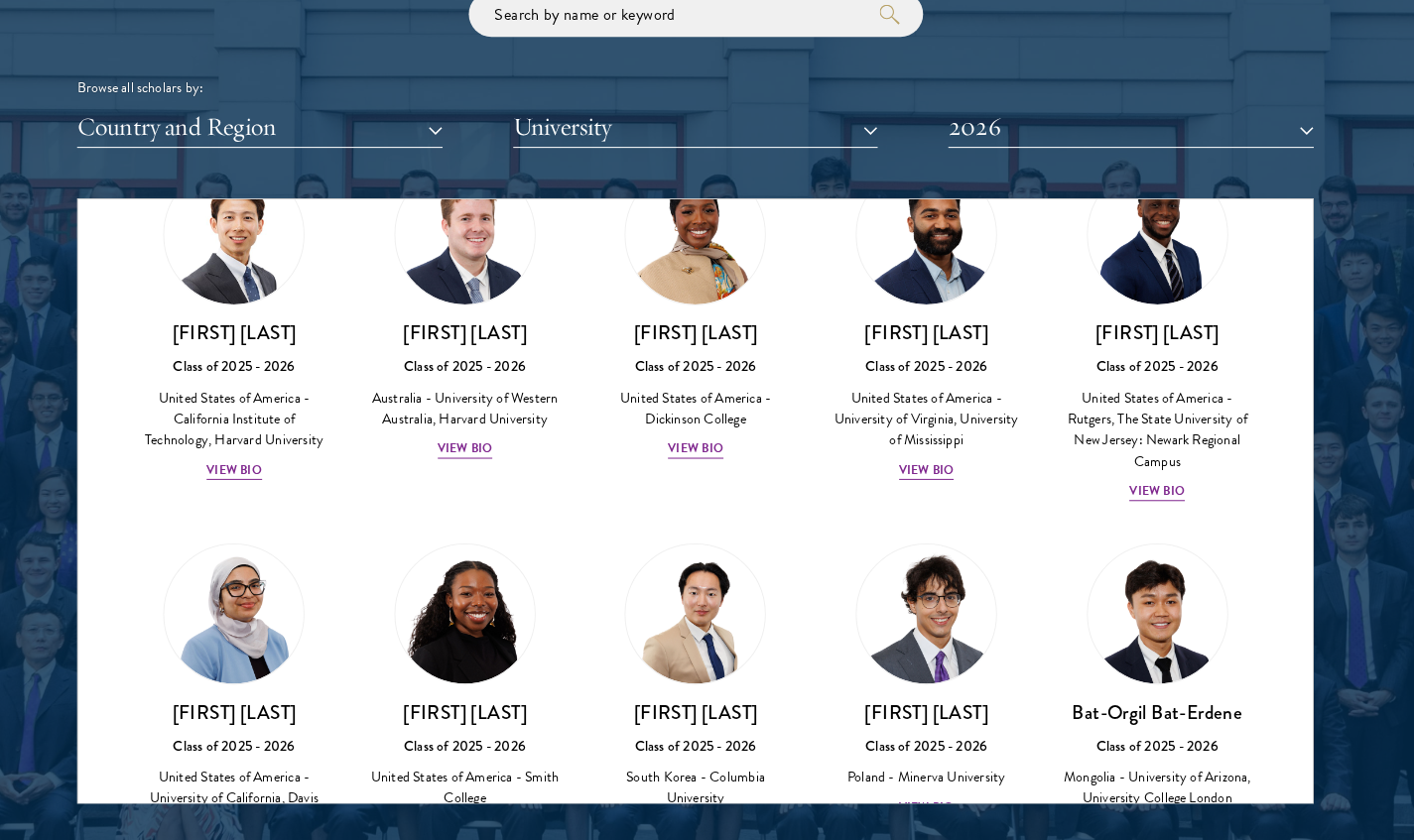 scroll, scrollTop: 863, scrollLeft: 0, axis: vertical 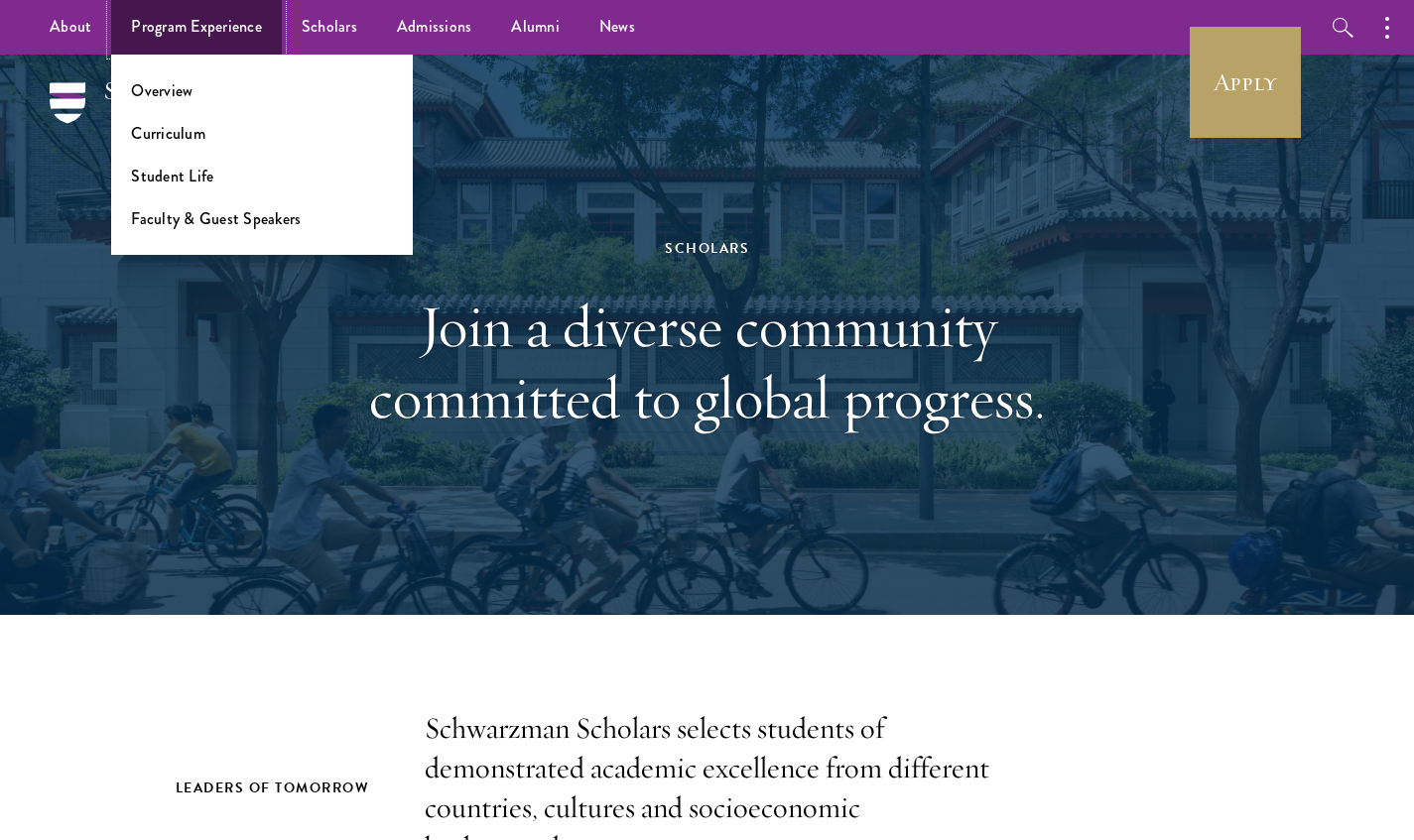 click on "Program Experience" at bounding box center (196, 27) 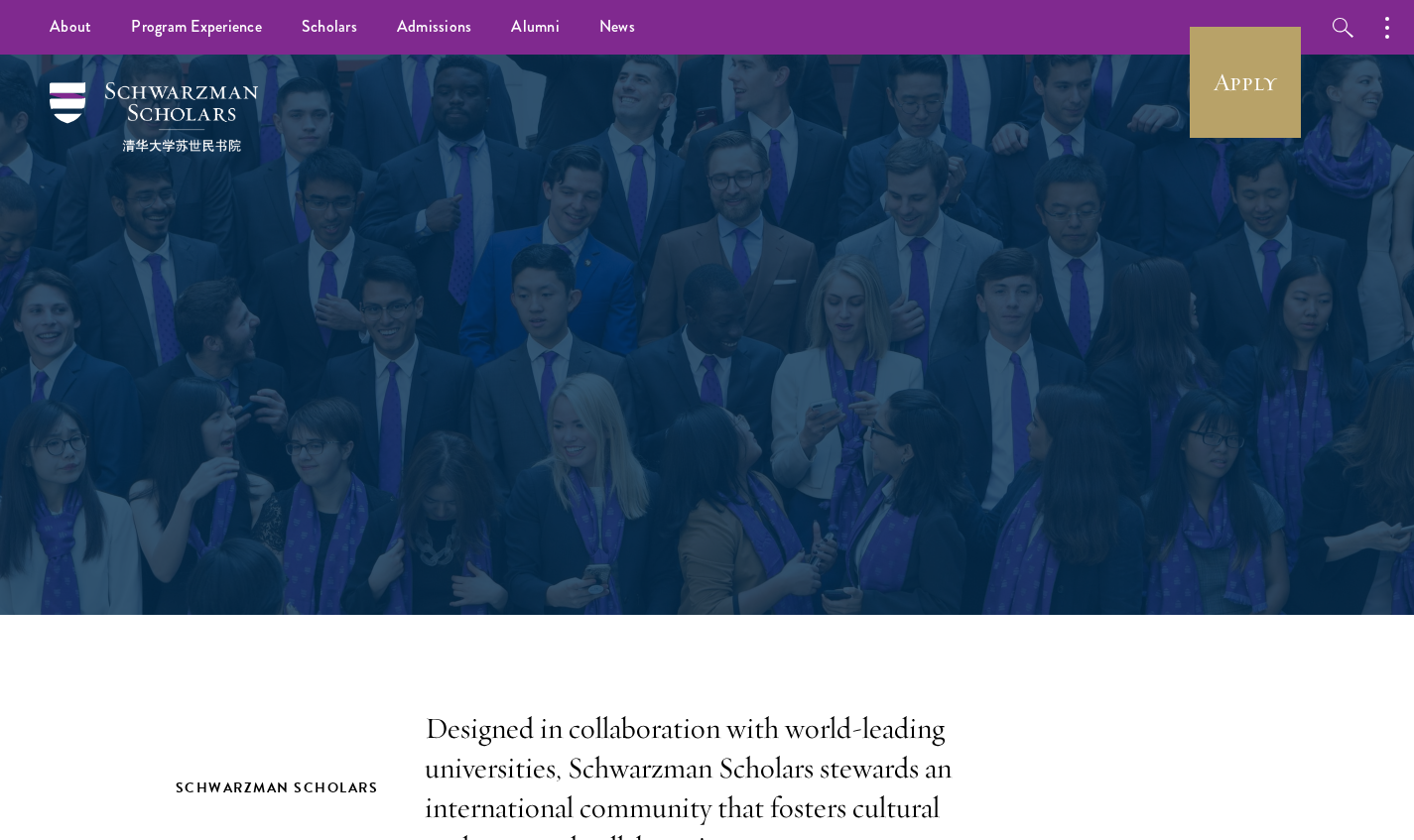 scroll, scrollTop: 0, scrollLeft: 0, axis: both 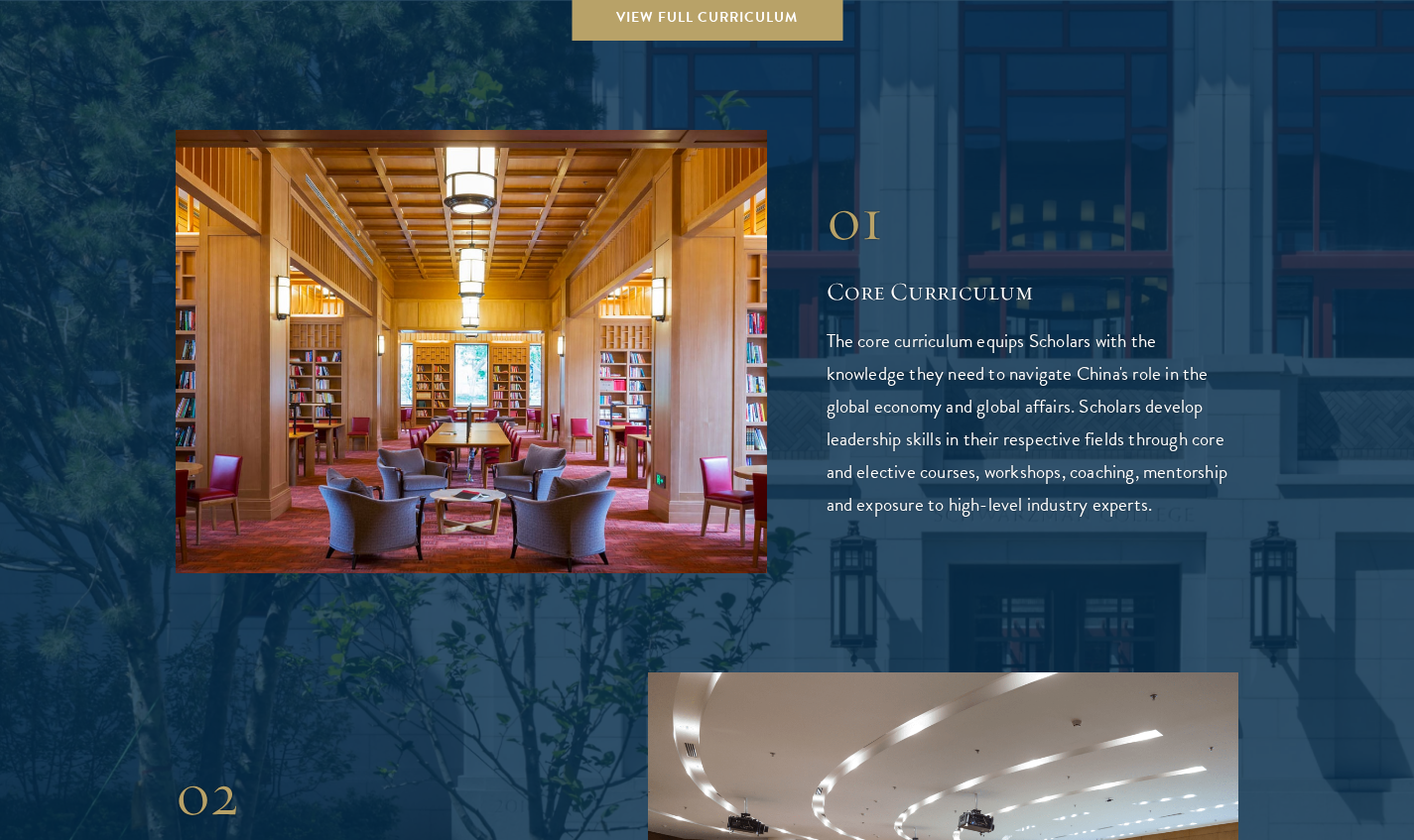 click on "The core curriculum equips Scholars with the knowledge they need to navigate China's role in the global economy and global affairs. Scholars develop leadership skills in their respective fields through core and elective courses, workshops, coaching, mentorship and exposure to high-level industry experts." at bounding box center (1033, 422) 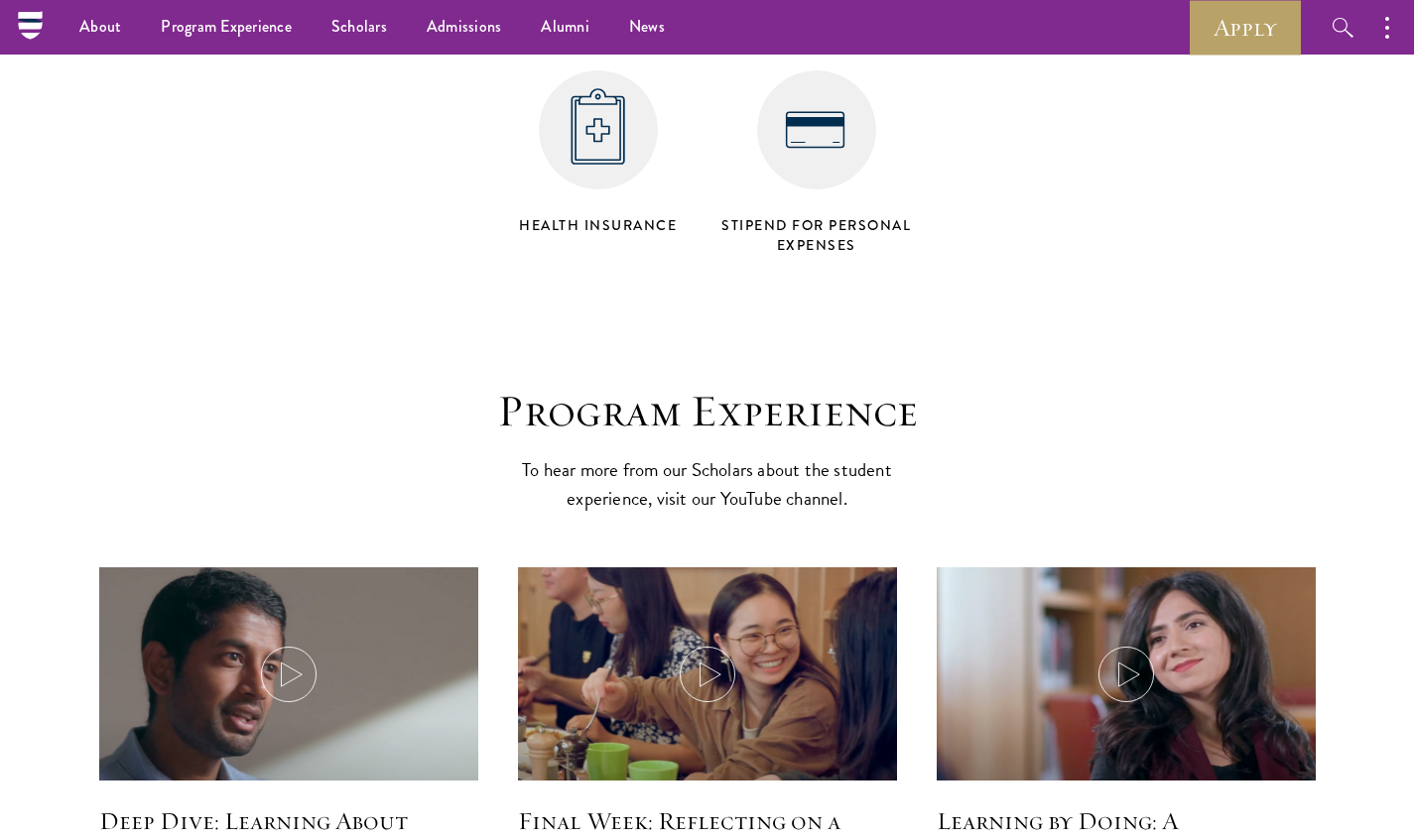 scroll, scrollTop: 8284, scrollLeft: 0, axis: vertical 